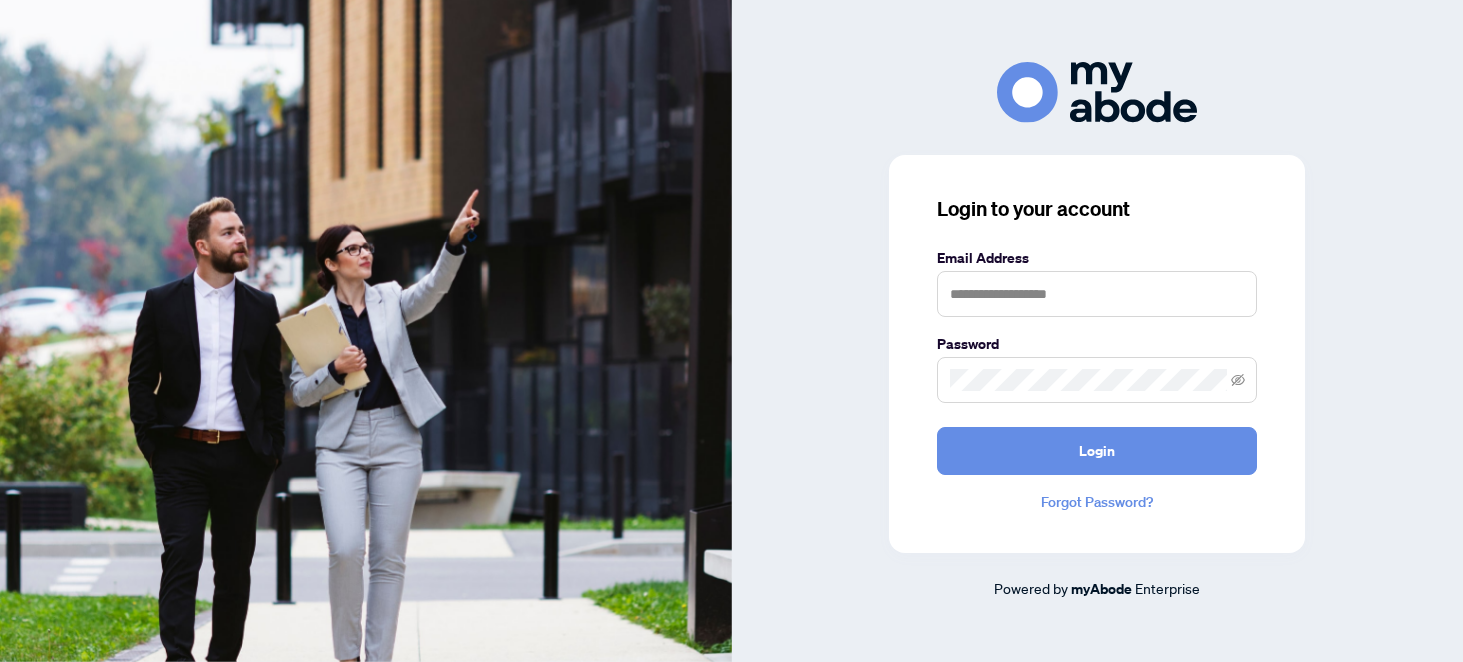 scroll, scrollTop: 0, scrollLeft: 0, axis: both 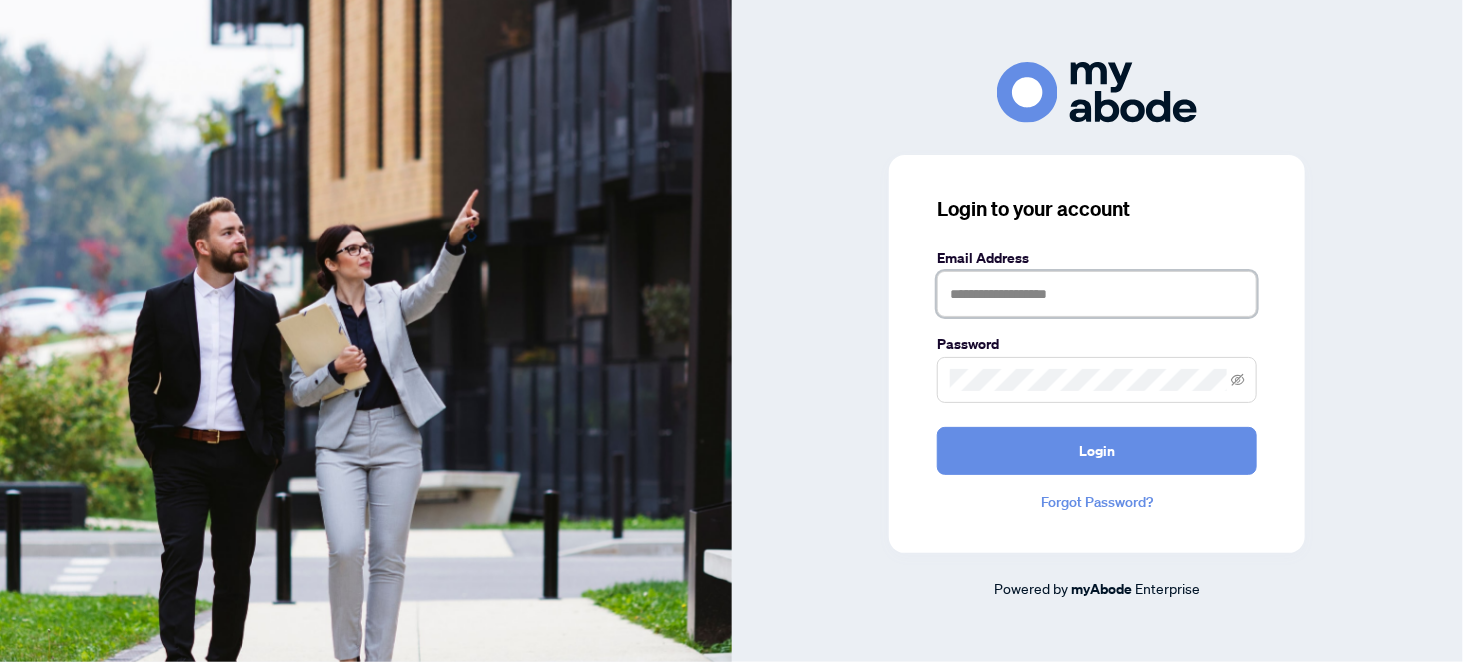 click at bounding box center (1097, 294) 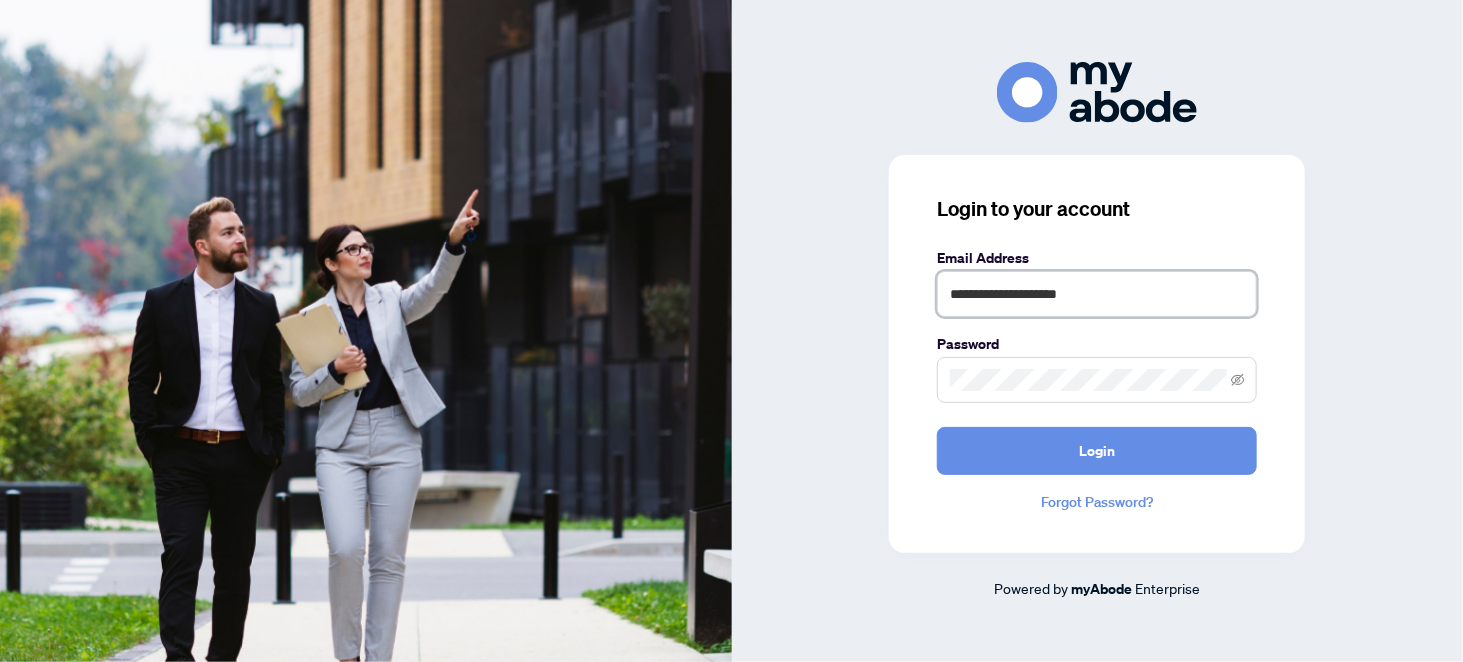 type on "**********" 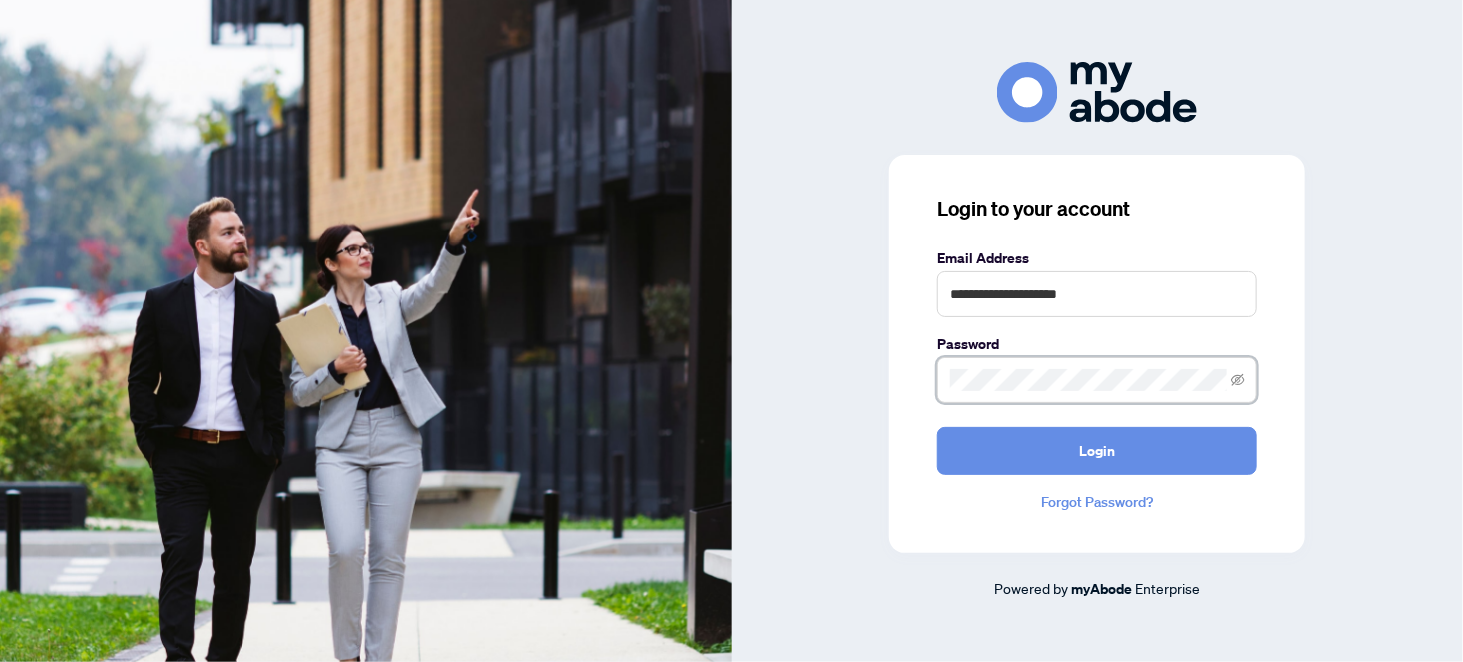 click on "Login" at bounding box center (1097, 451) 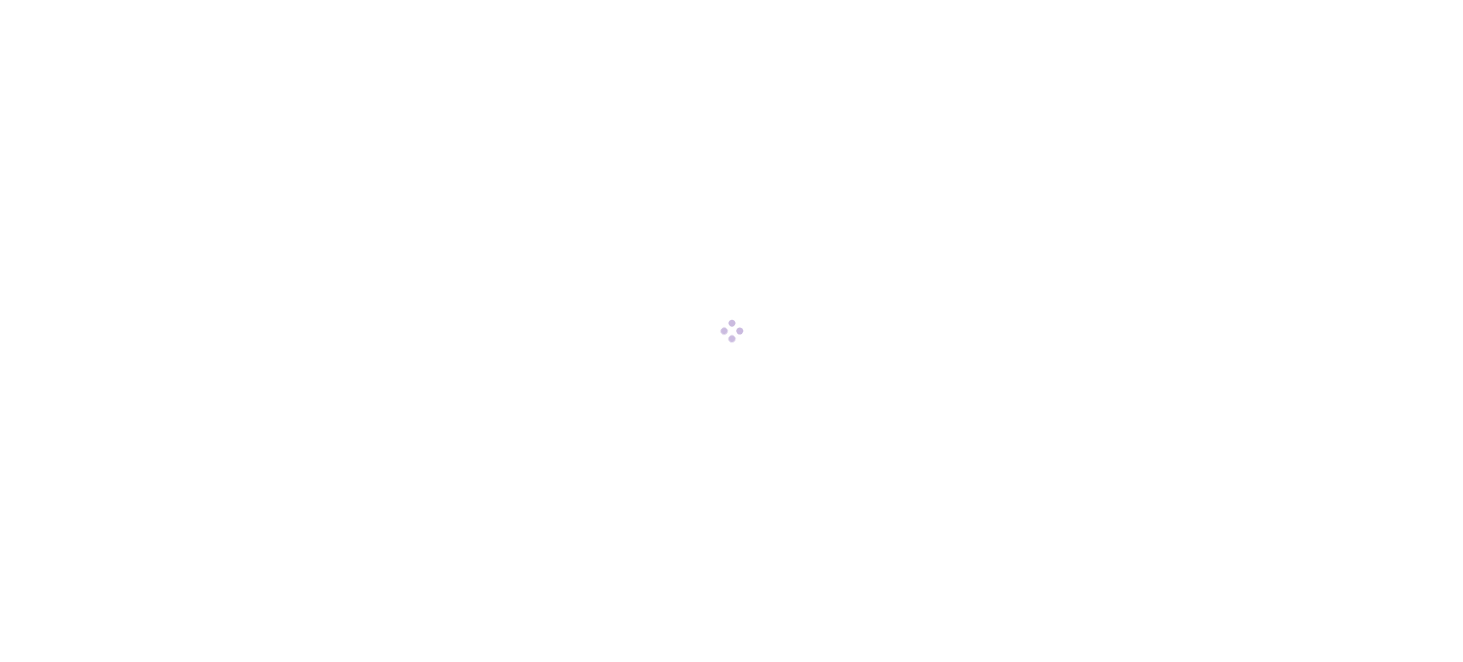scroll, scrollTop: 0, scrollLeft: 0, axis: both 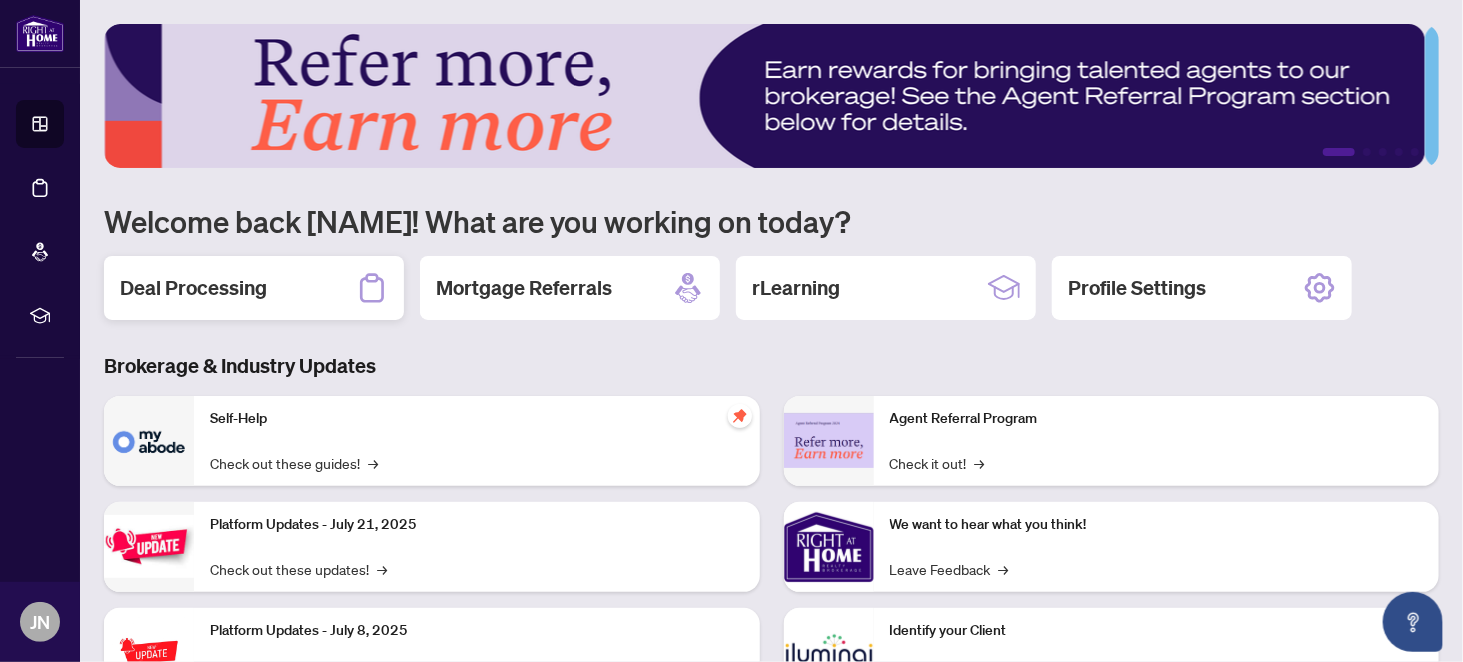 click on "Deal Processing" at bounding box center (193, 288) 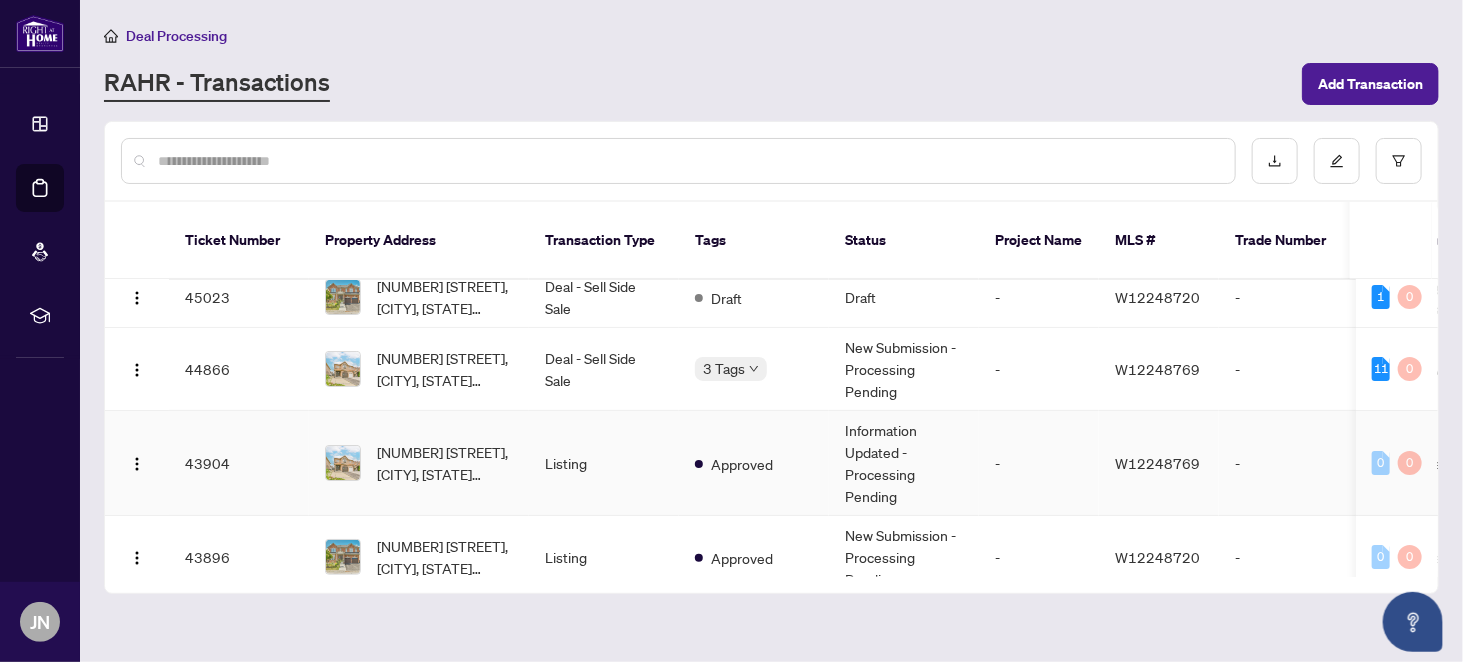 scroll, scrollTop: 0, scrollLeft: 0, axis: both 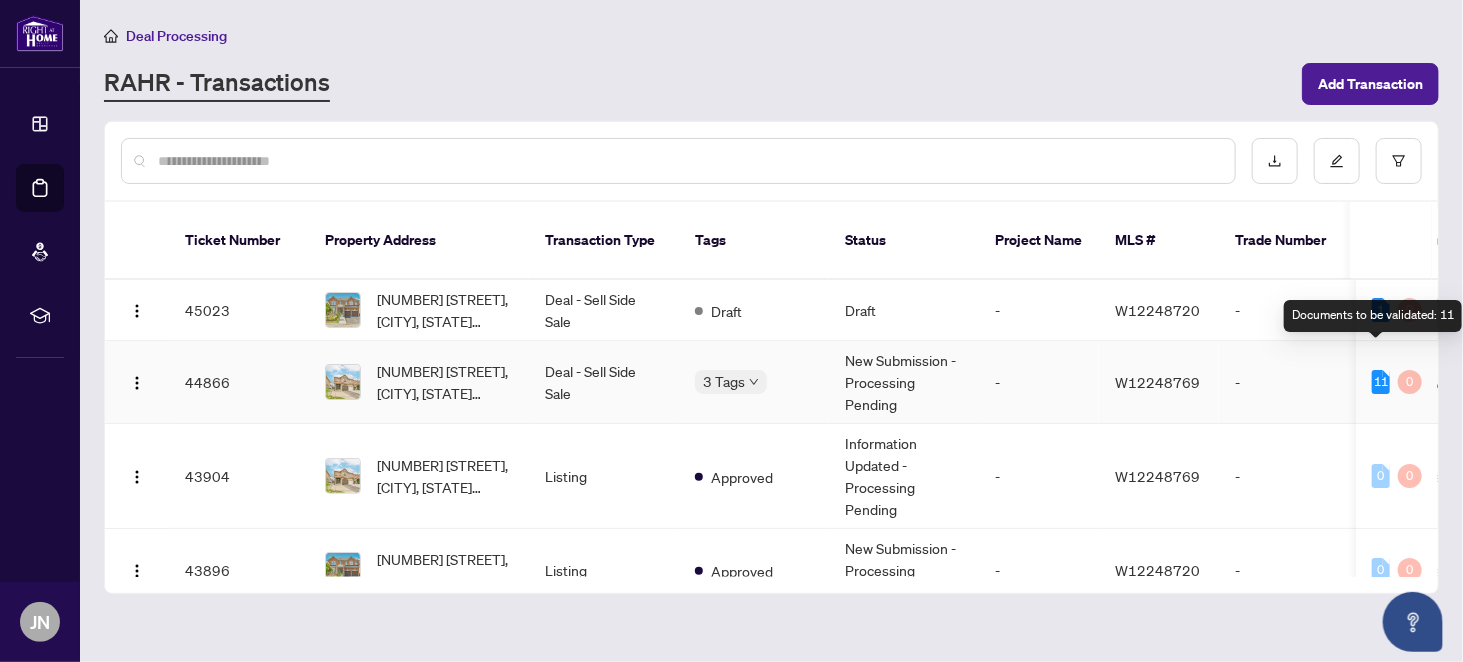 click on "11" at bounding box center (1381, 382) 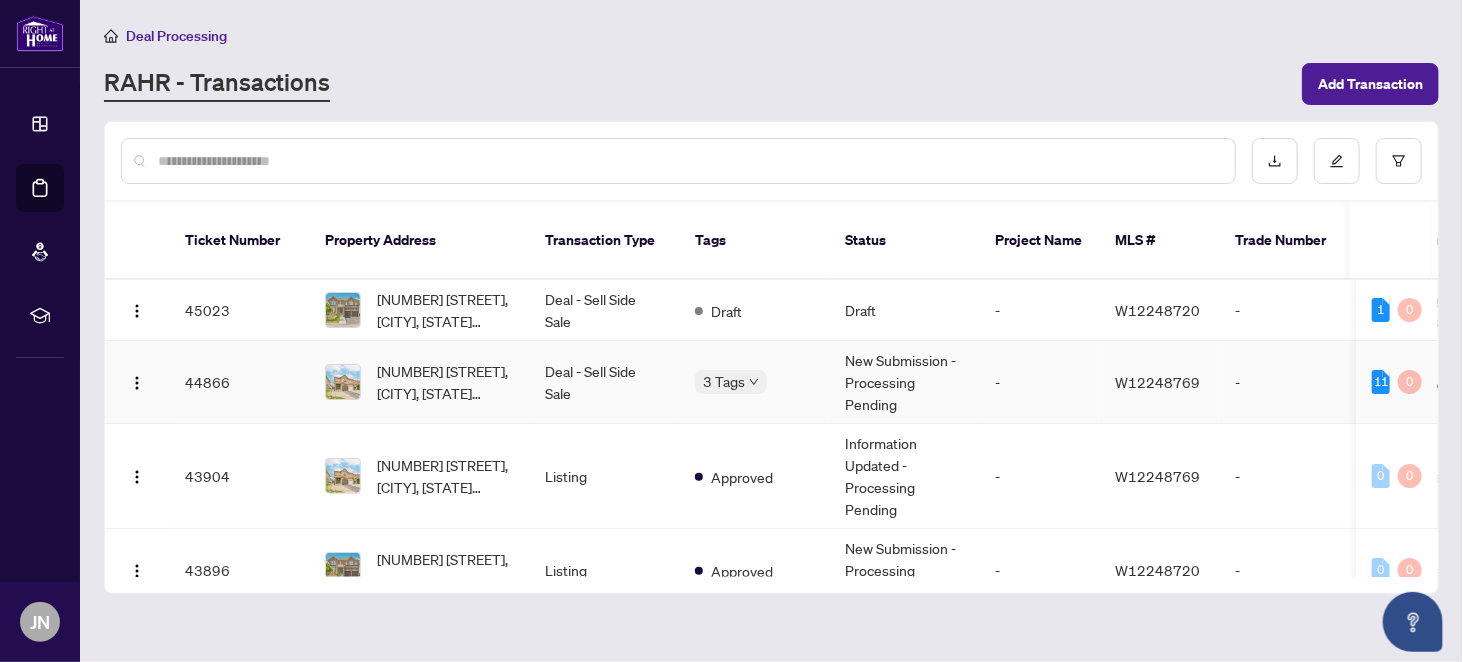 click on "W12248769" at bounding box center [1157, 382] 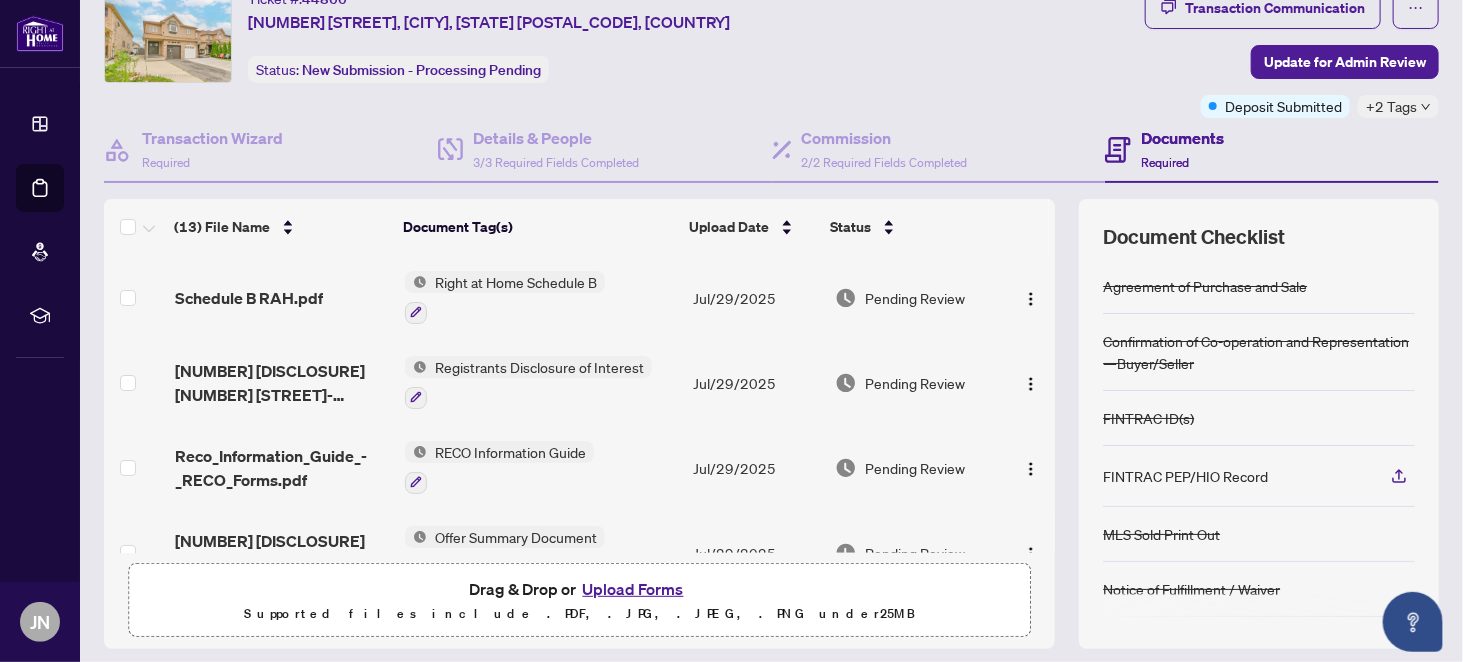 scroll, scrollTop: 200, scrollLeft: 0, axis: vertical 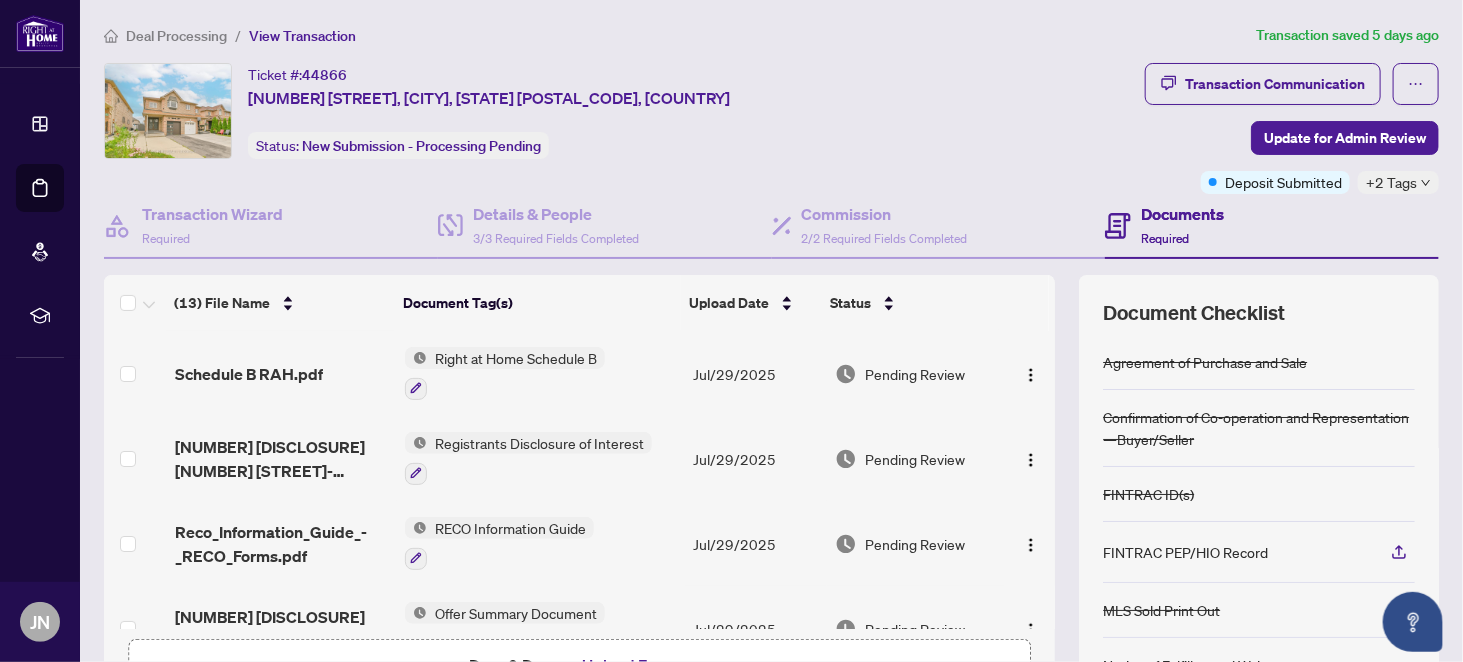 click on "Documents" at bounding box center [1182, 214] 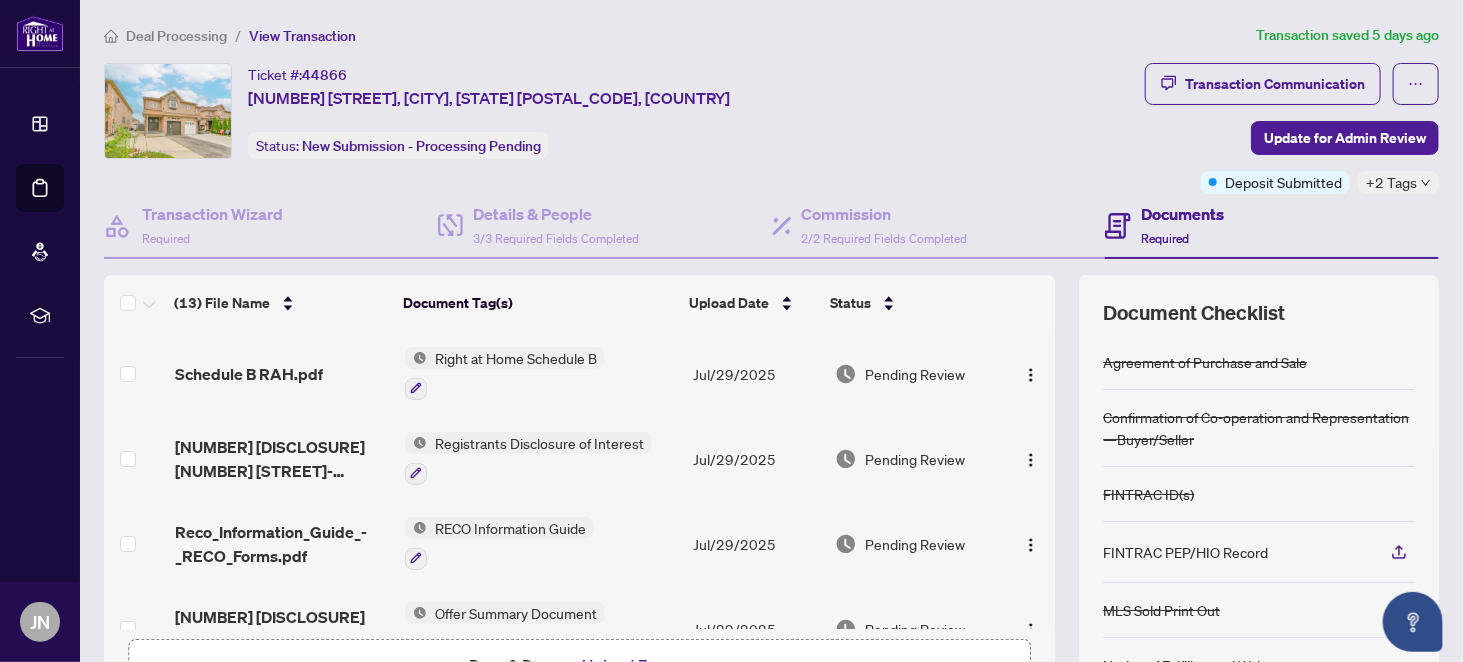 click on "Documents" at bounding box center (1182, 214) 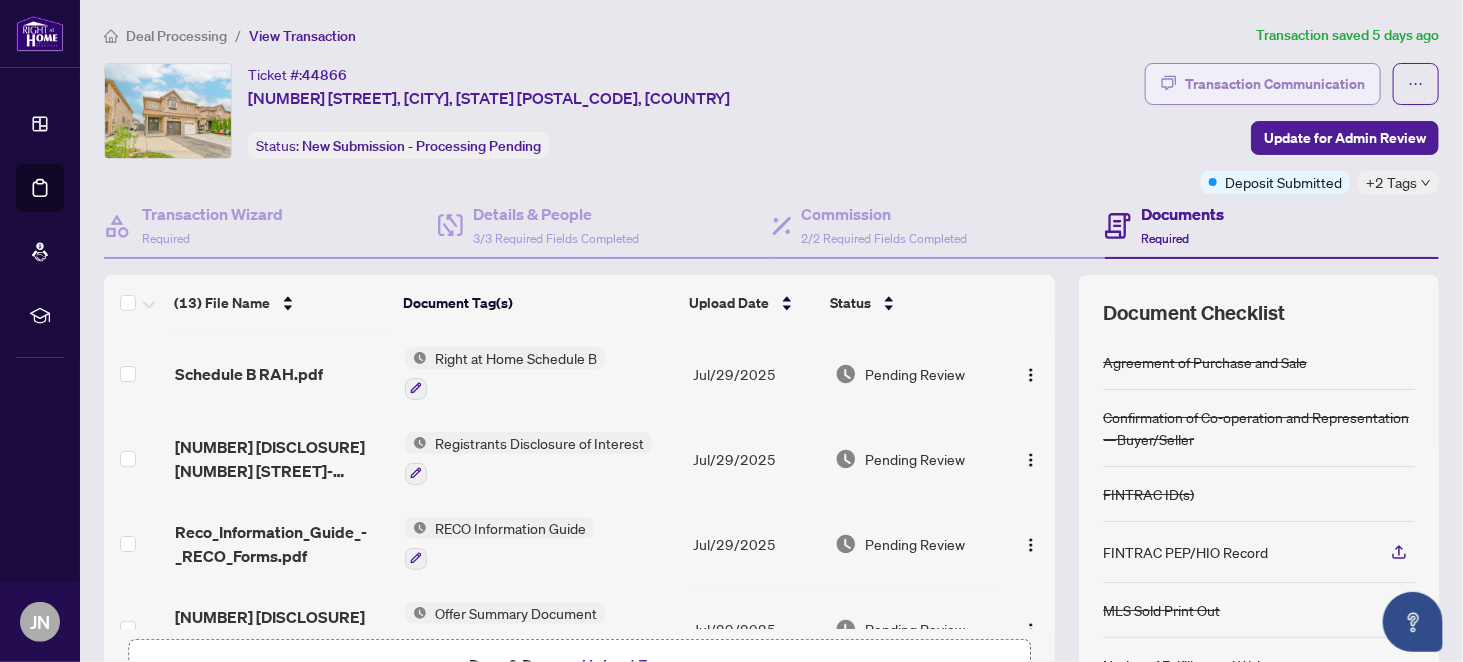 click on "Transaction Communication" at bounding box center (1275, 84) 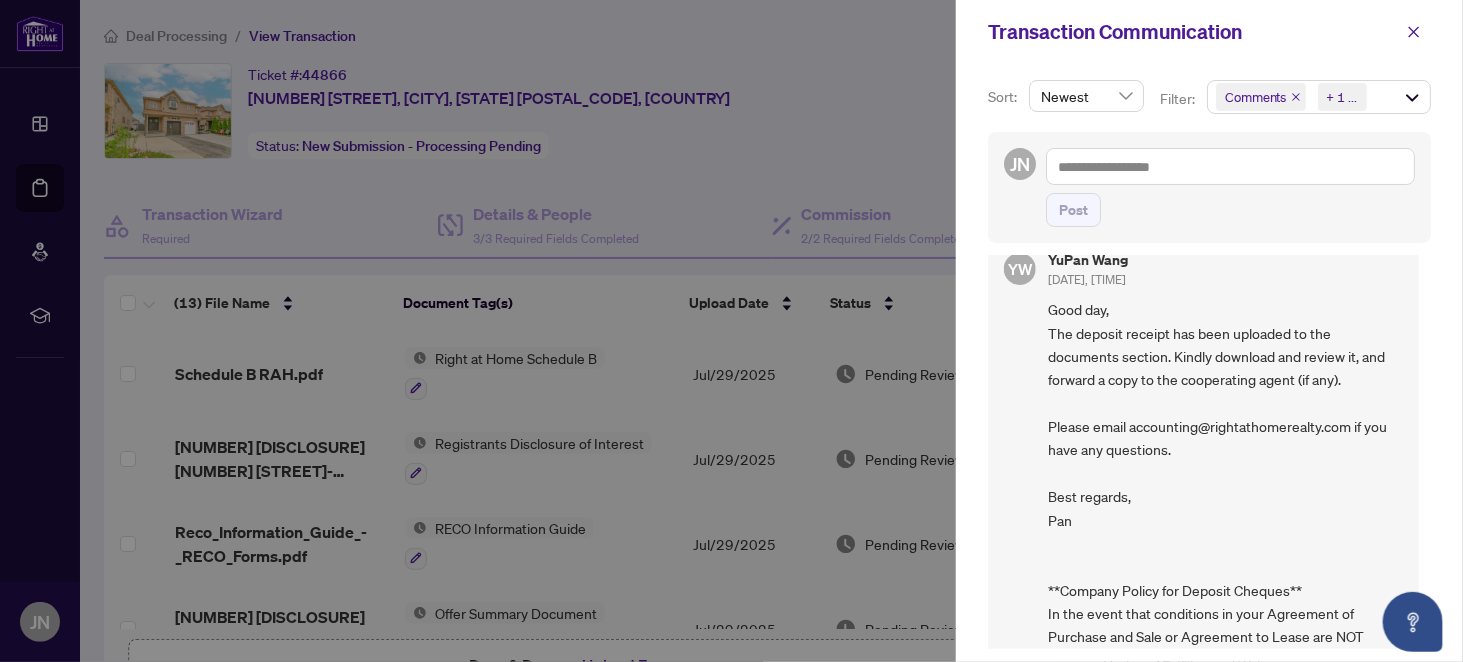 scroll, scrollTop: 0, scrollLeft: 0, axis: both 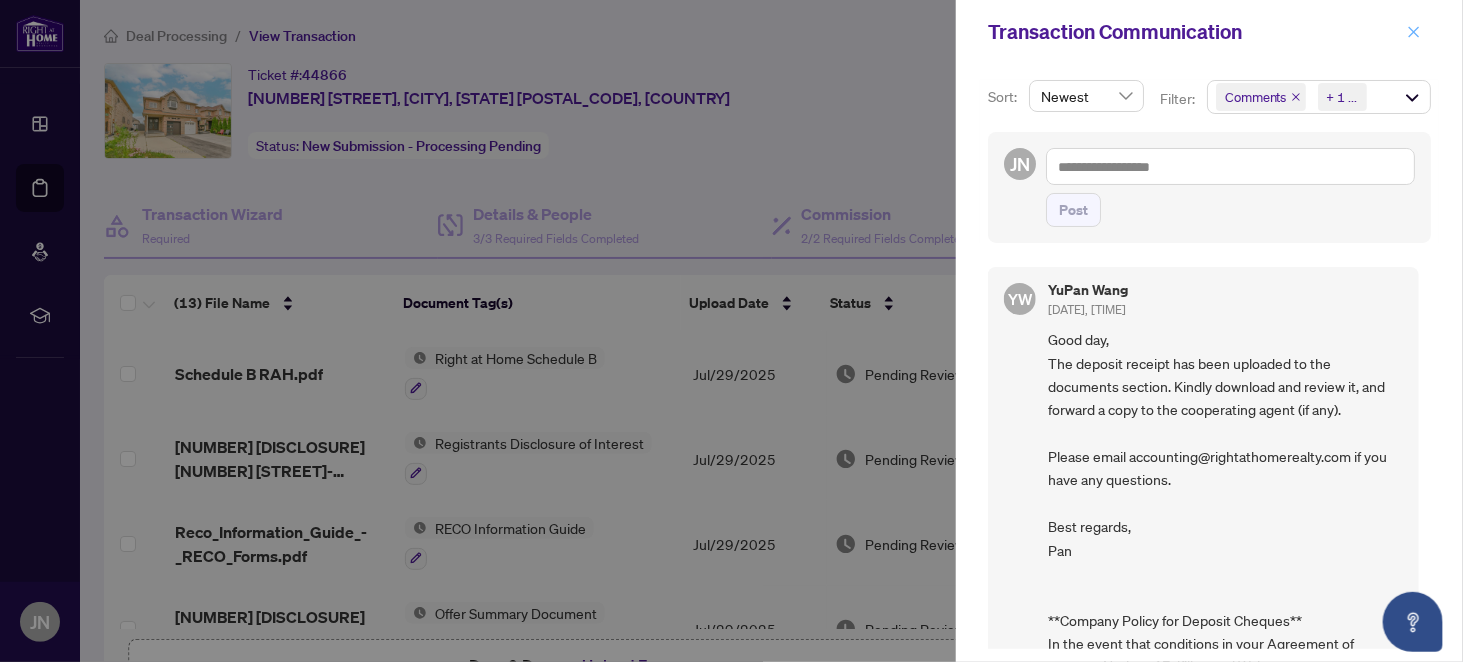 click 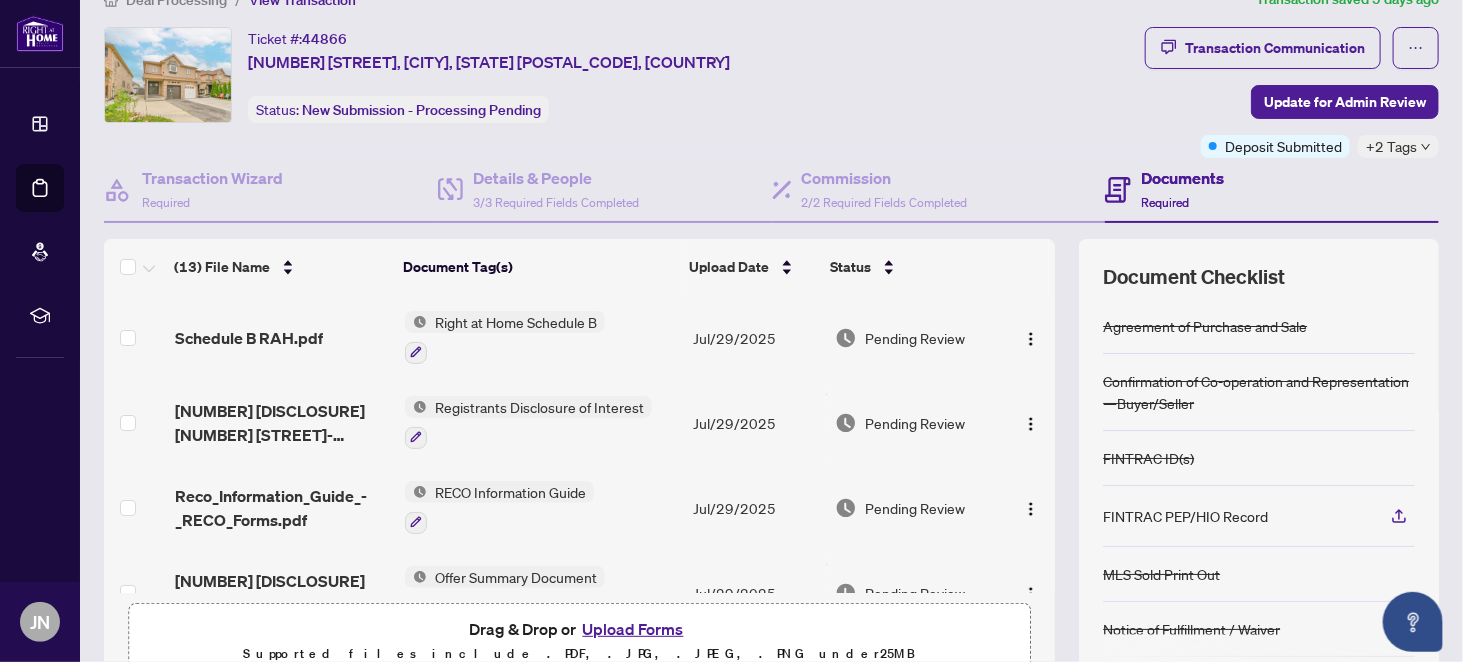 scroll, scrollTop: 0, scrollLeft: 0, axis: both 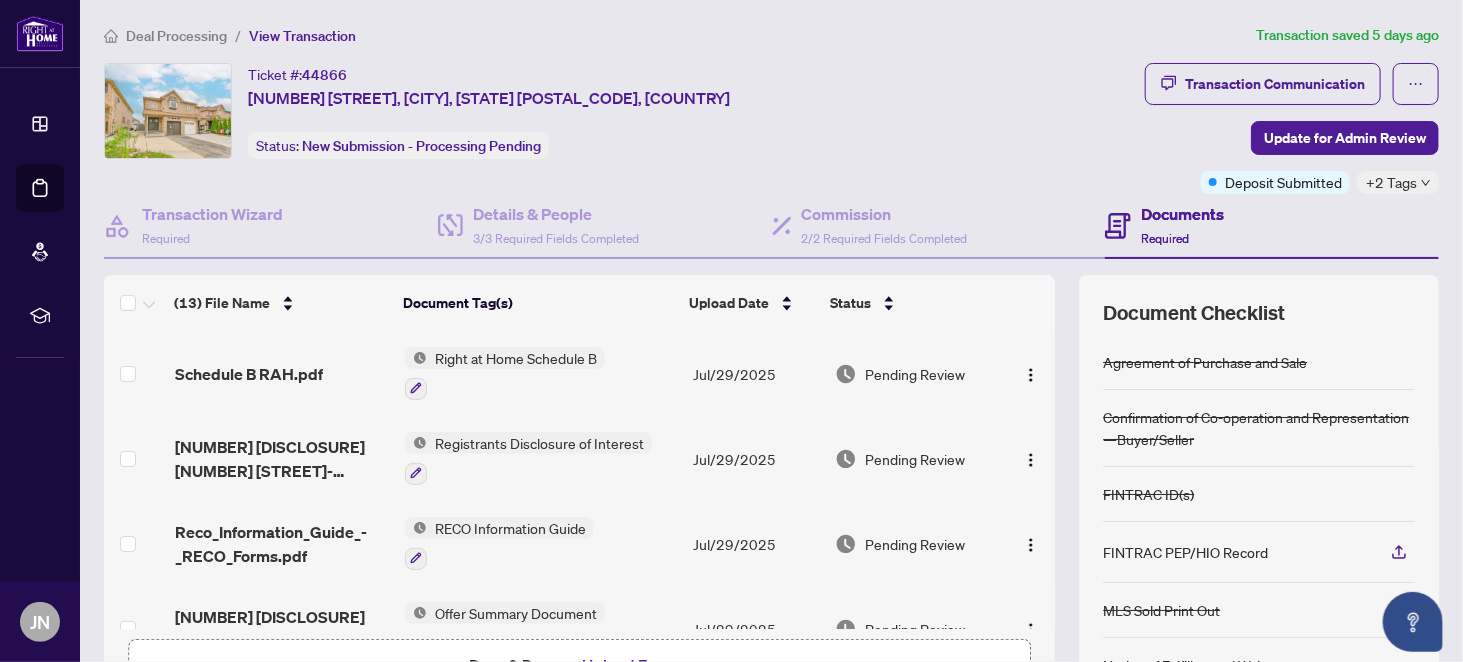 click on "View Transaction" at bounding box center (302, 36) 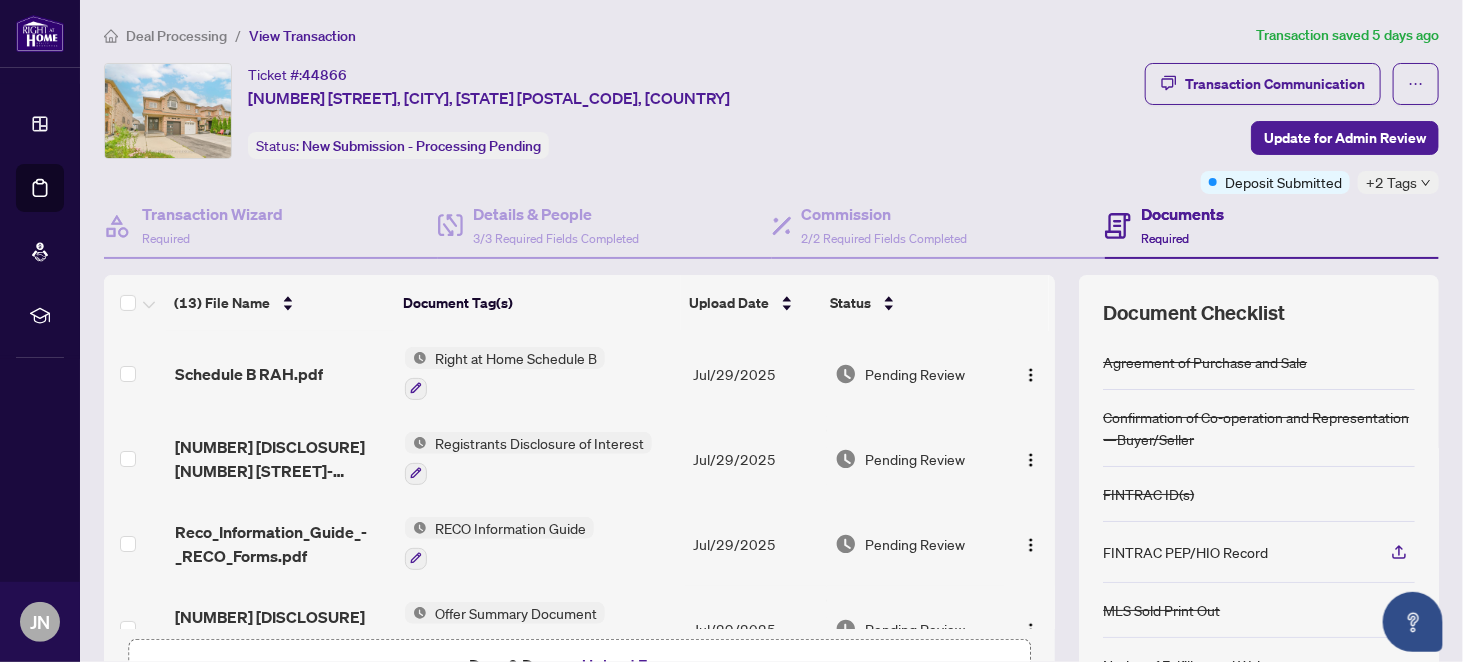 click on "Deal Processing" at bounding box center (176, 36) 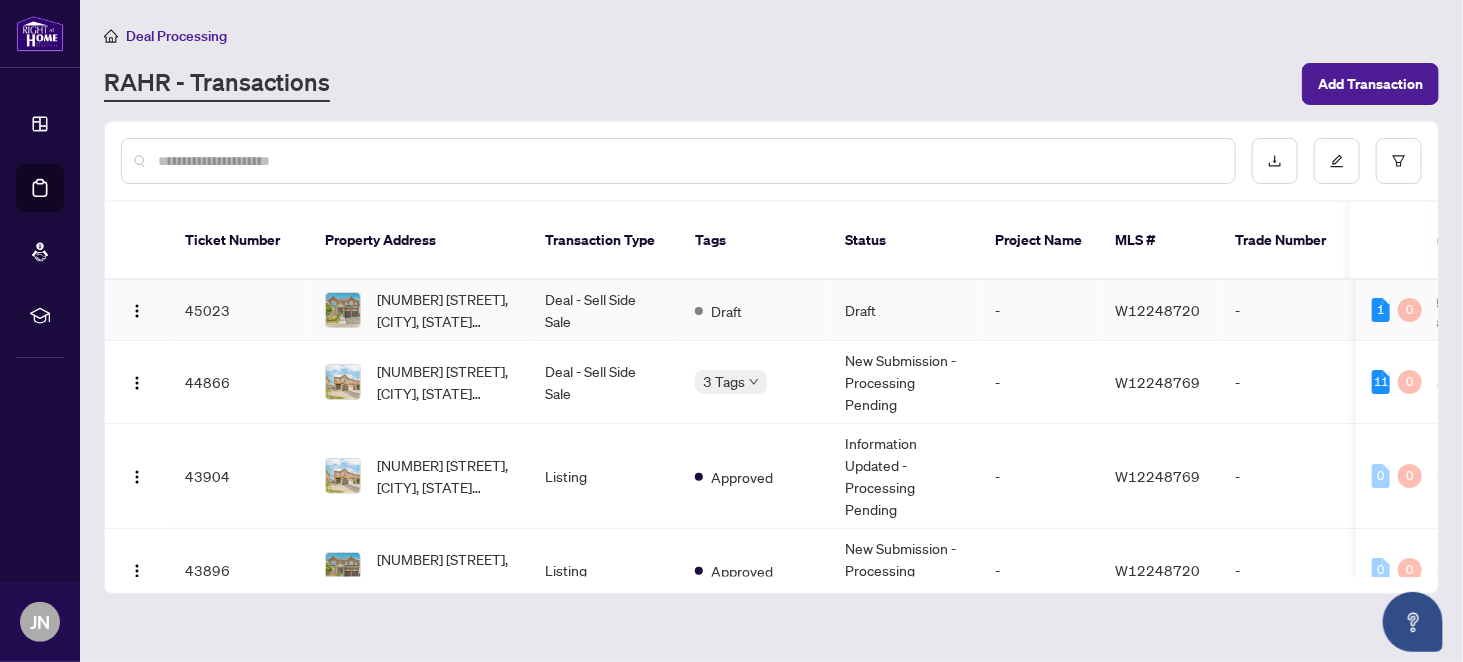 scroll, scrollTop: 38, scrollLeft: 0, axis: vertical 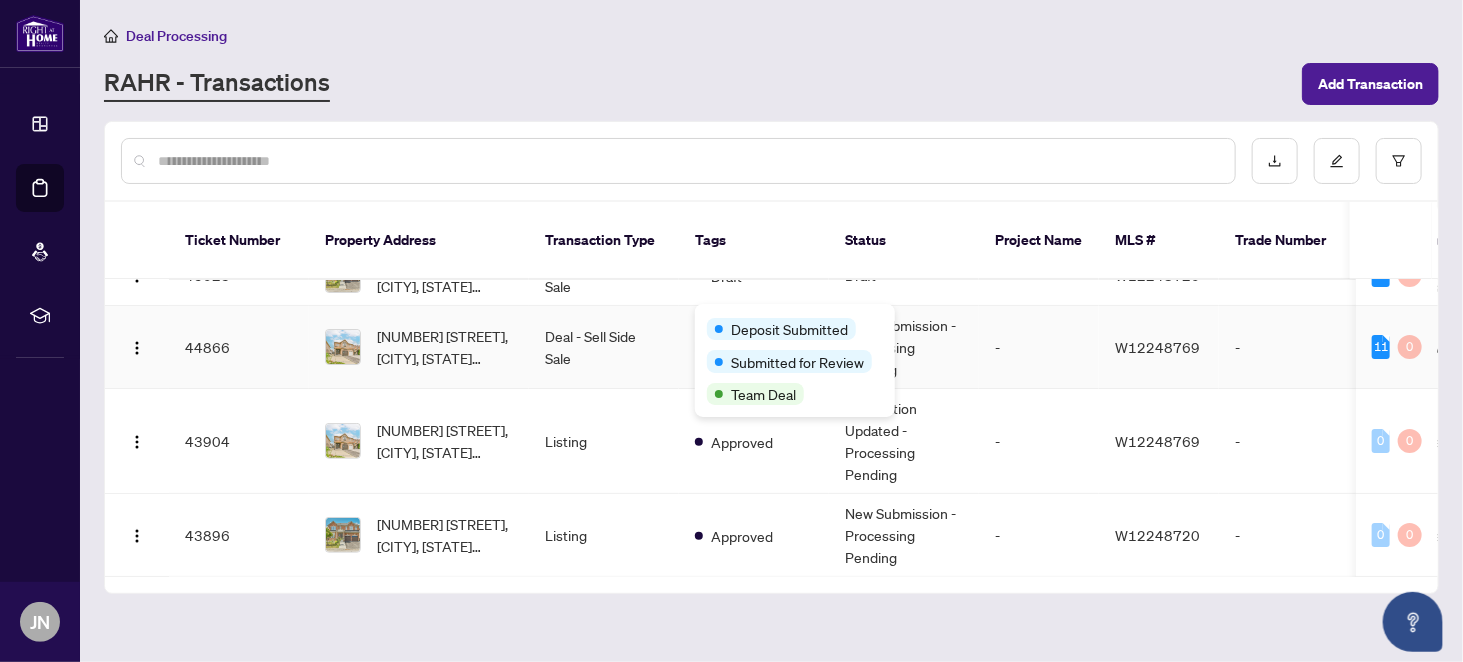 click on "Deposit Submitted" at bounding box center [795, 328] 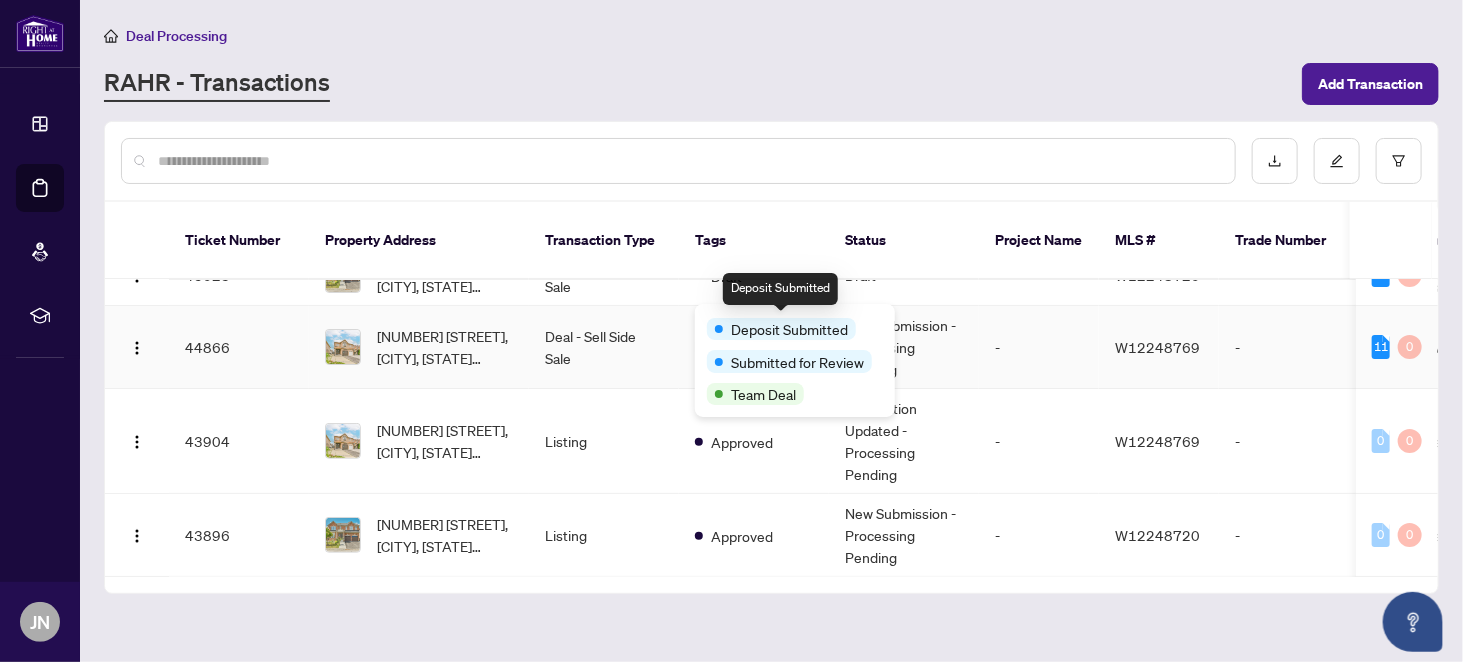 click on "Deposit Submitted" at bounding box center [789, 329] 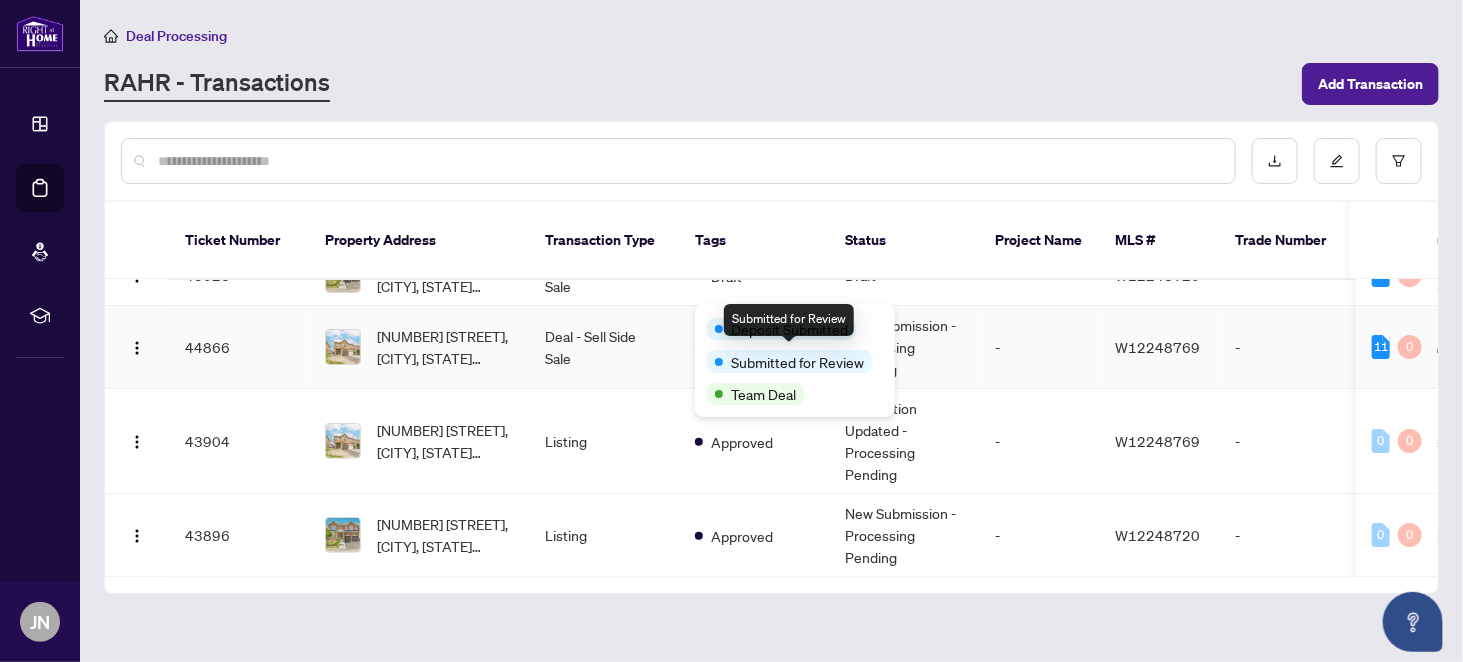 click on "Submitted for Review" at bounding box center [789, 361] 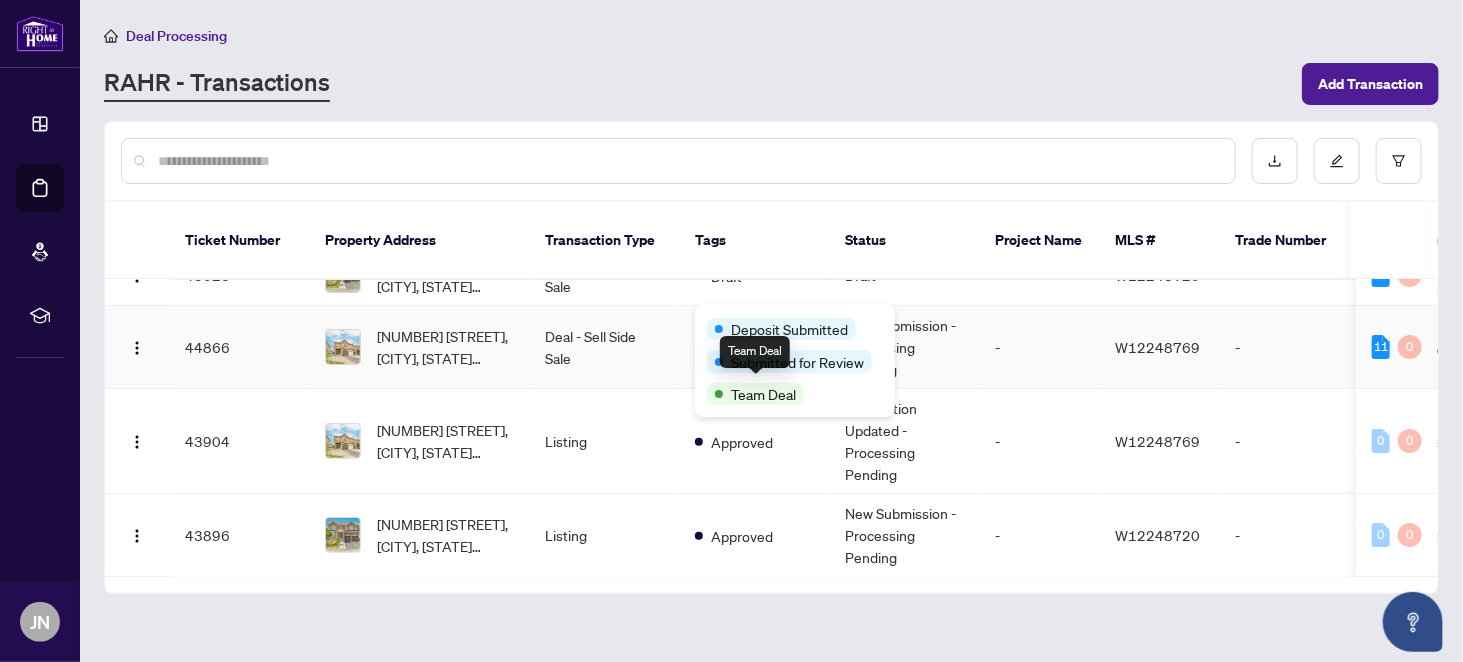 click on "Team Deal" at bounding box center [755, 394] 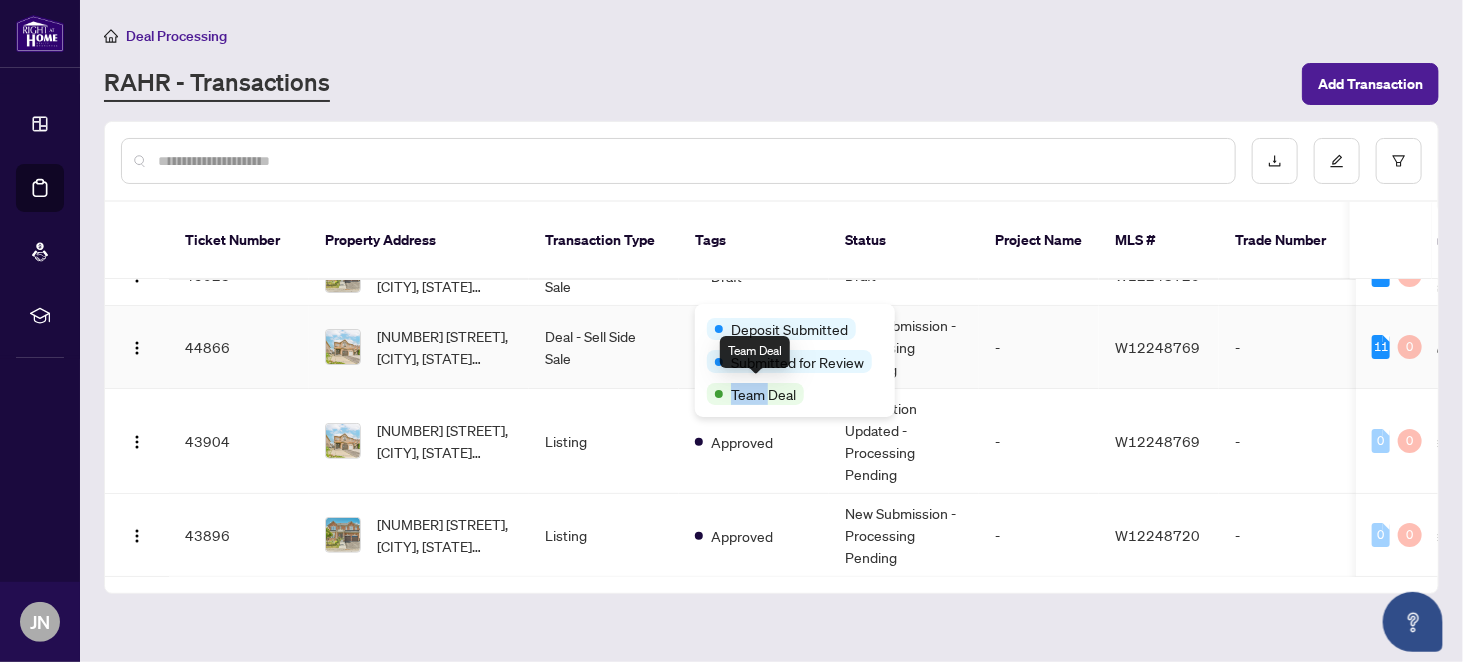click on "Team Deal" at bounding box center (763, 394) 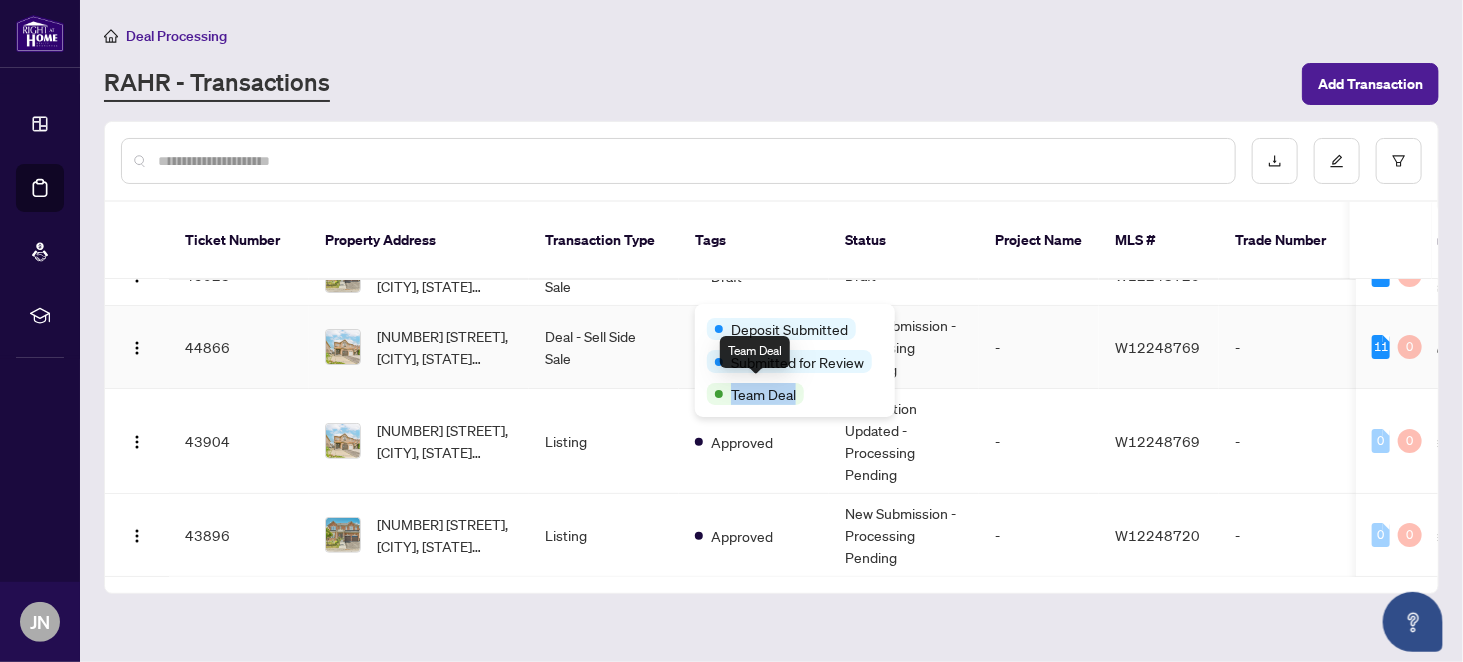 click on "Team Deal" at bounding box center [763, 394] 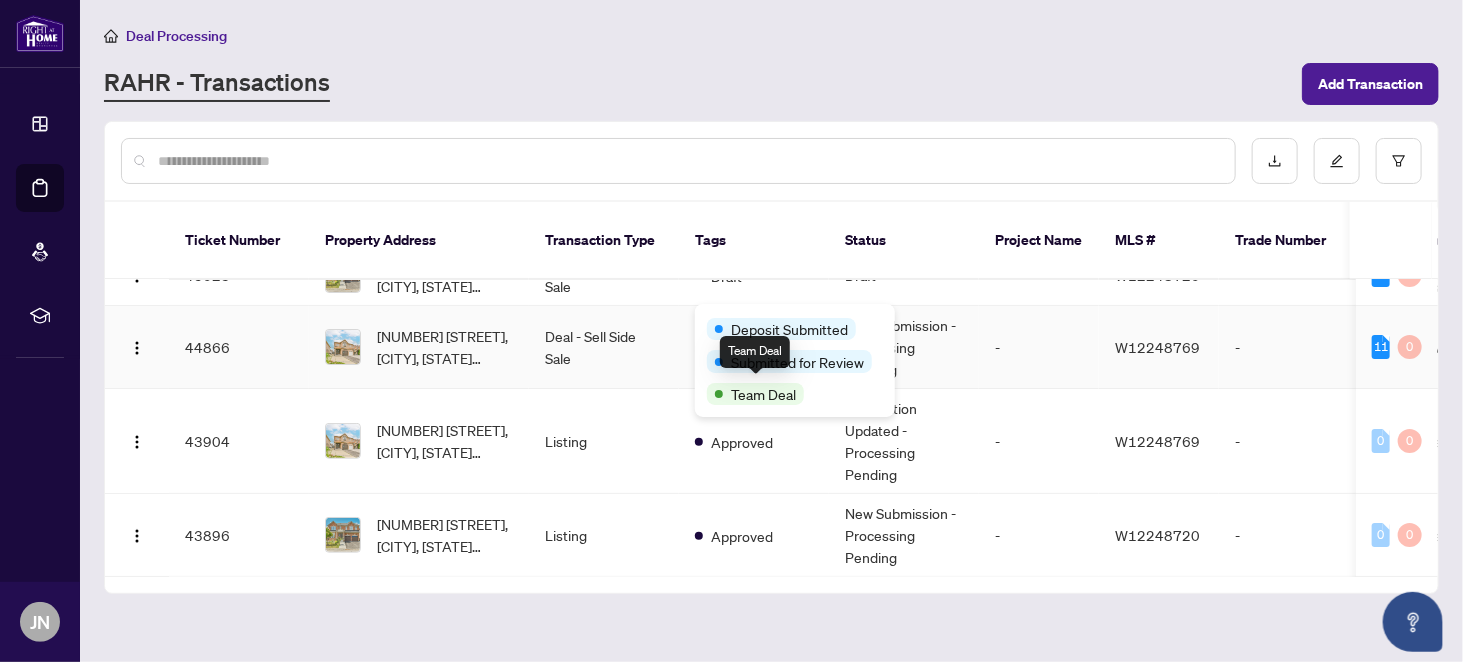 click on "Team Deal" at bounding box center (755, 394) 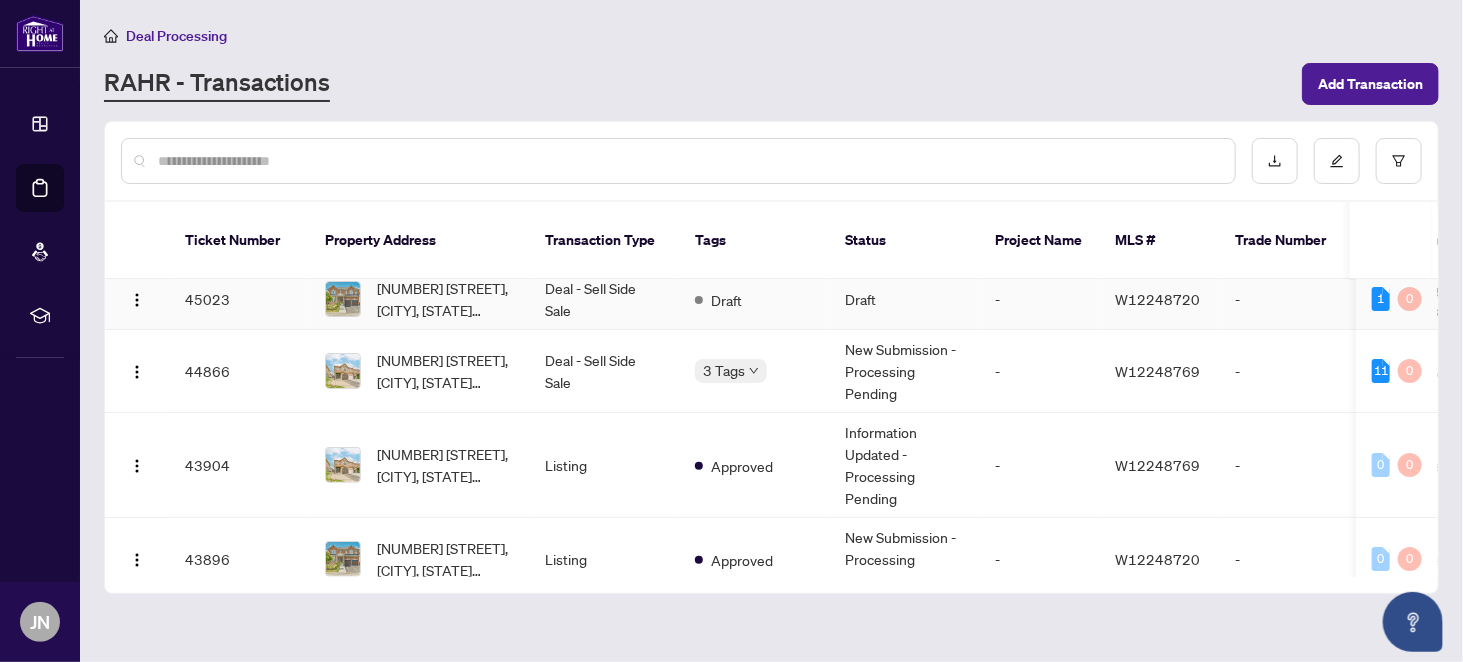 scroll, scrollTop: 0, scrollLeft: 0, axis: both 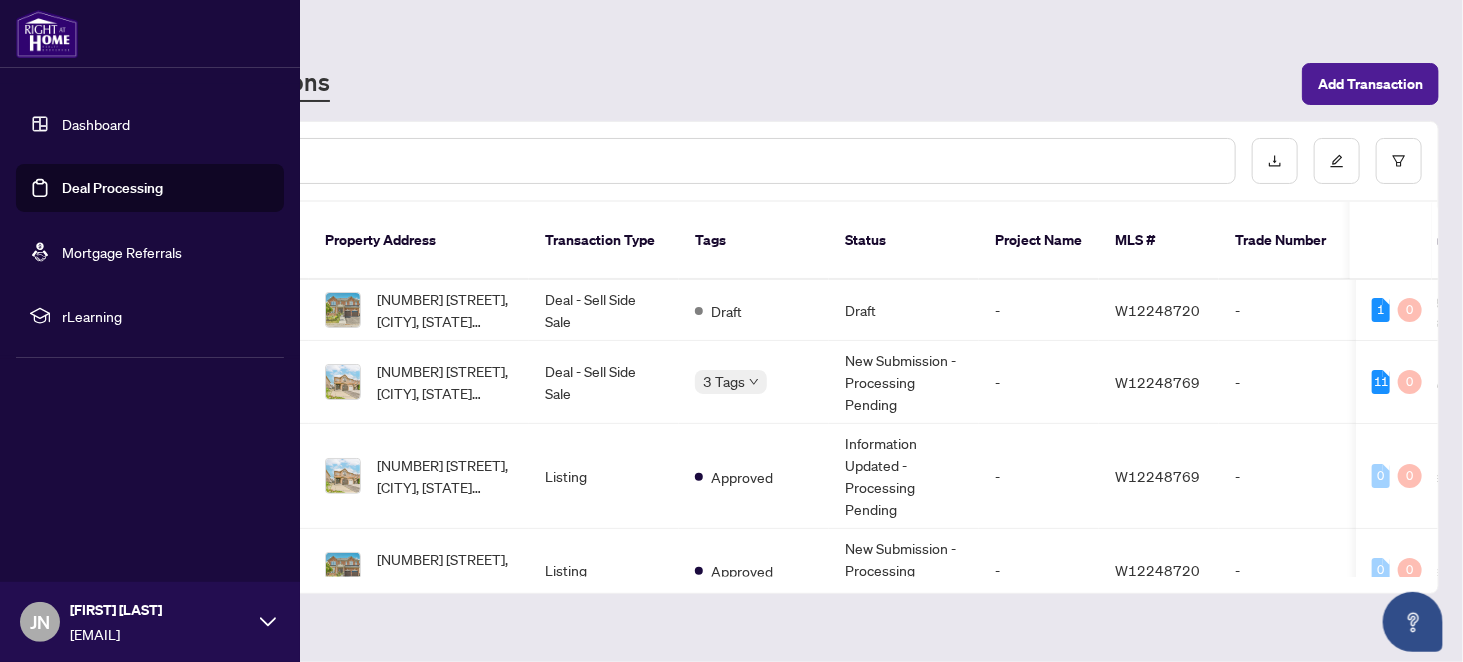 click on "Dashboard" at bounding box center (96, 124) 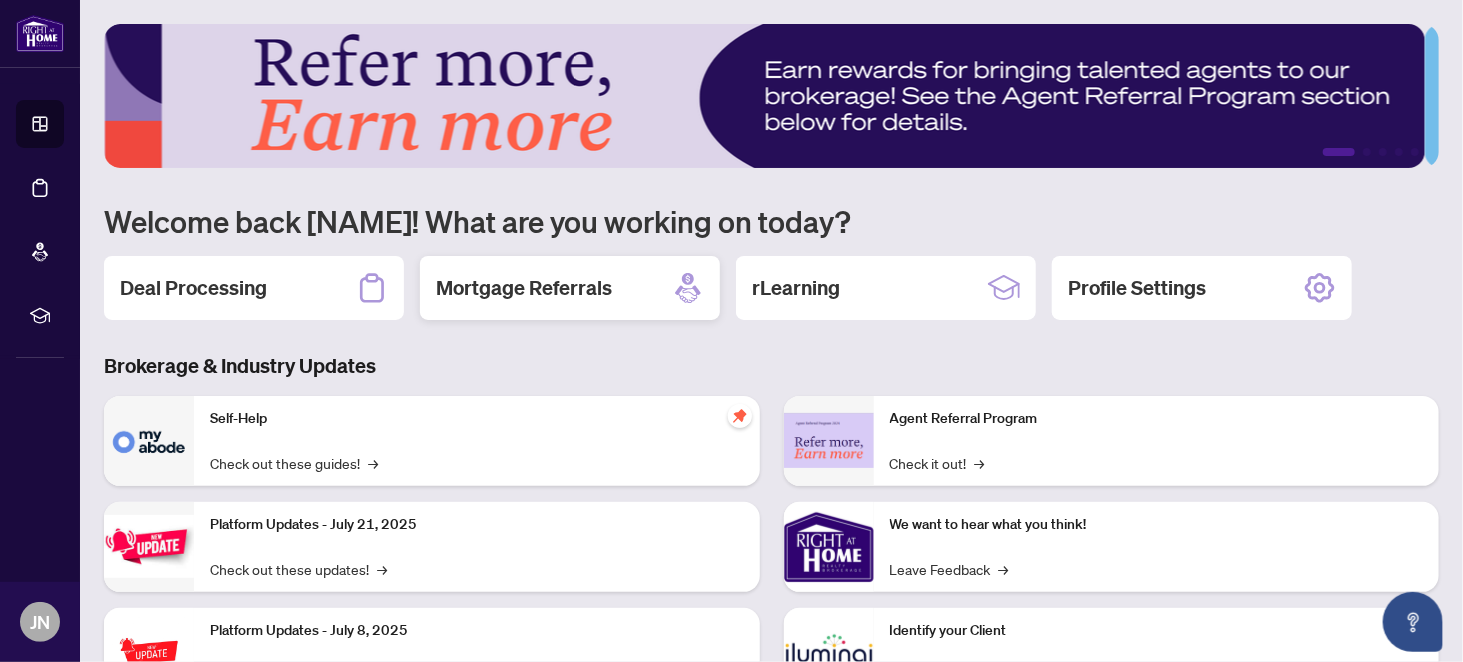 click on "Mortgage Referrals" at bounding box center [524, 288] 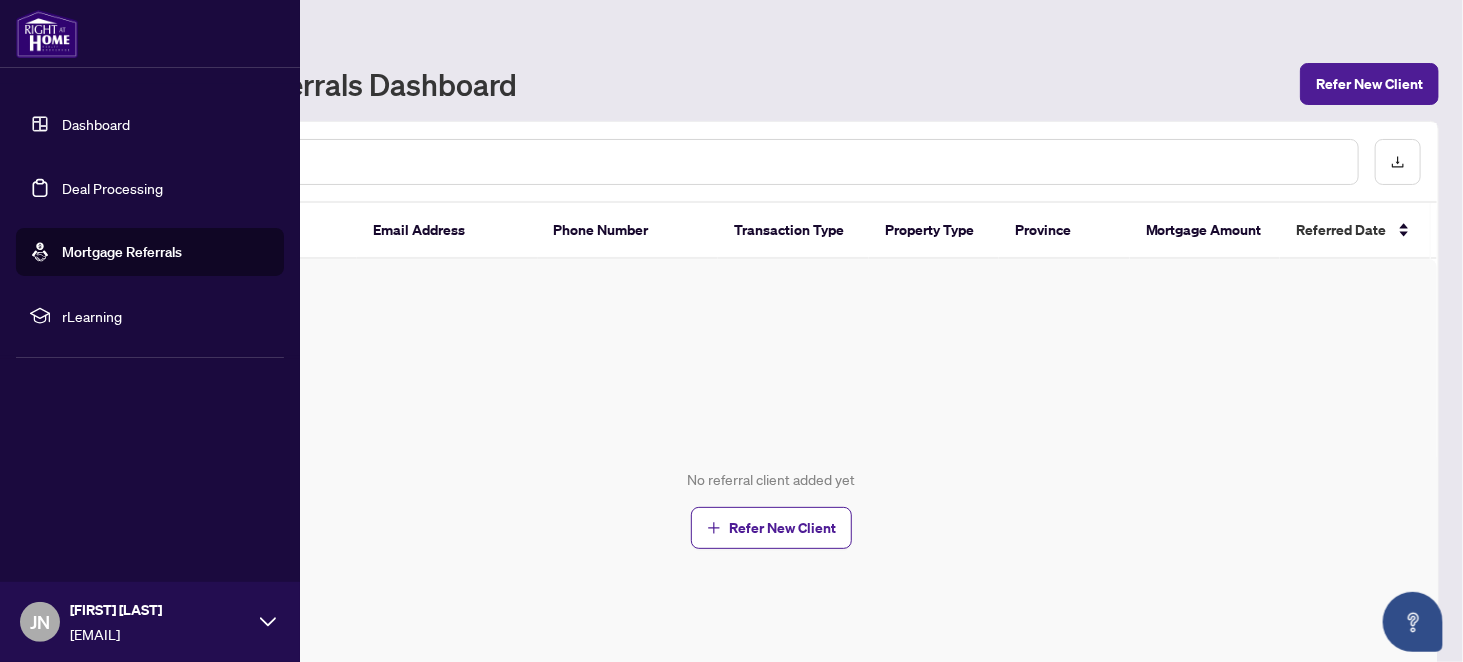 click on "rLearning" at bounding box center [166, 316] 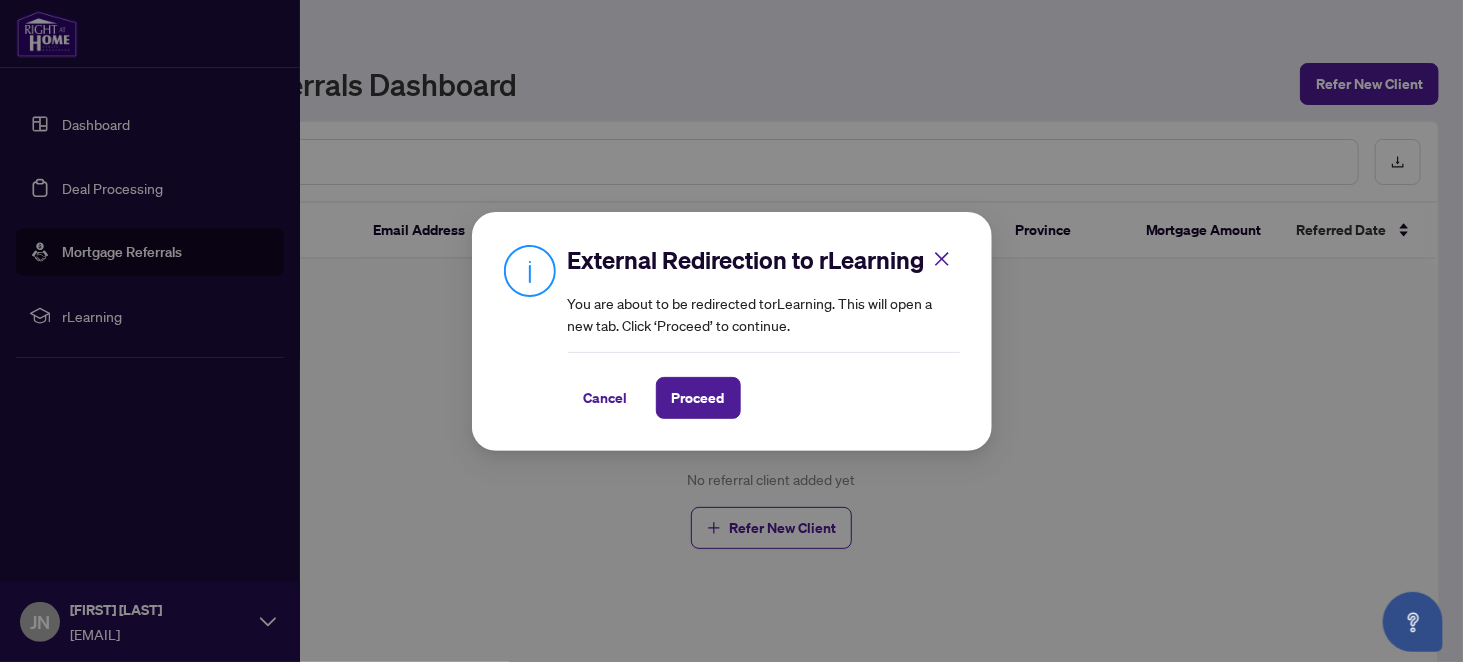 click on "Cancel" at bounding box center (606, 398) 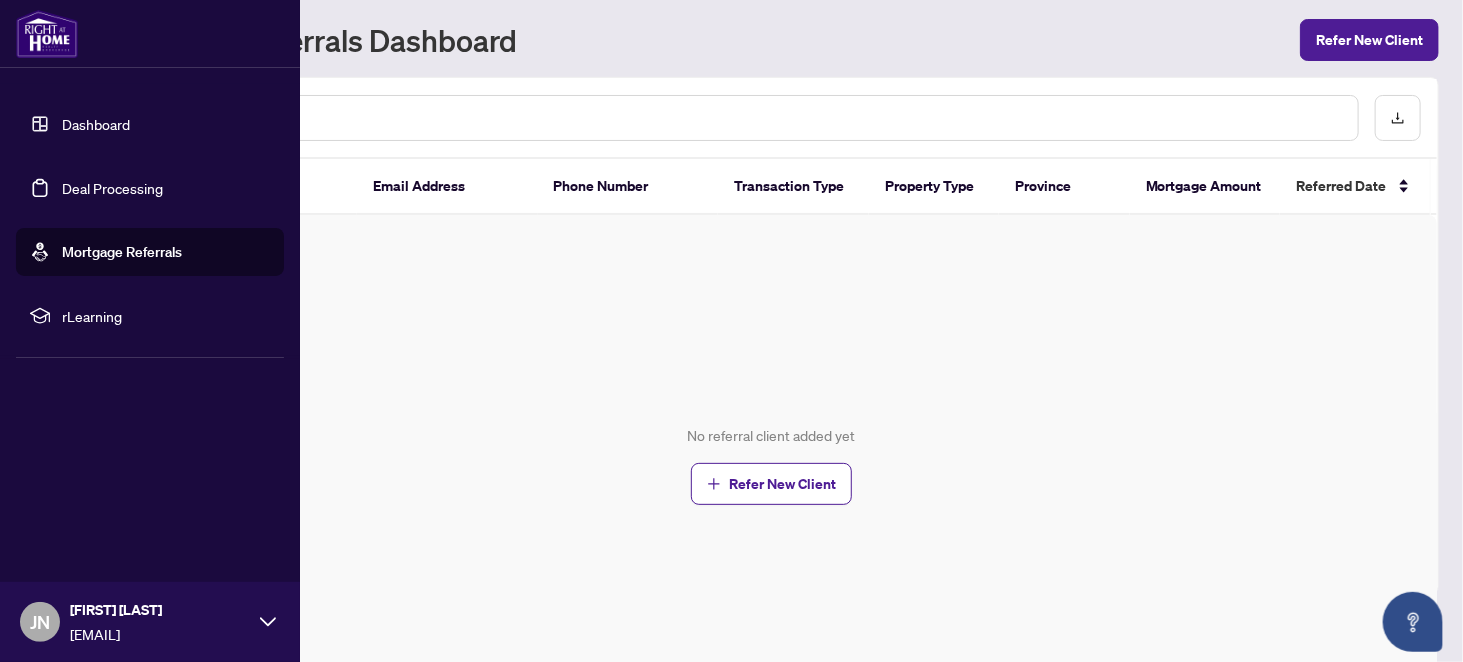 scroll, scrollTop: 0, scrollLeft: 0, axis: both 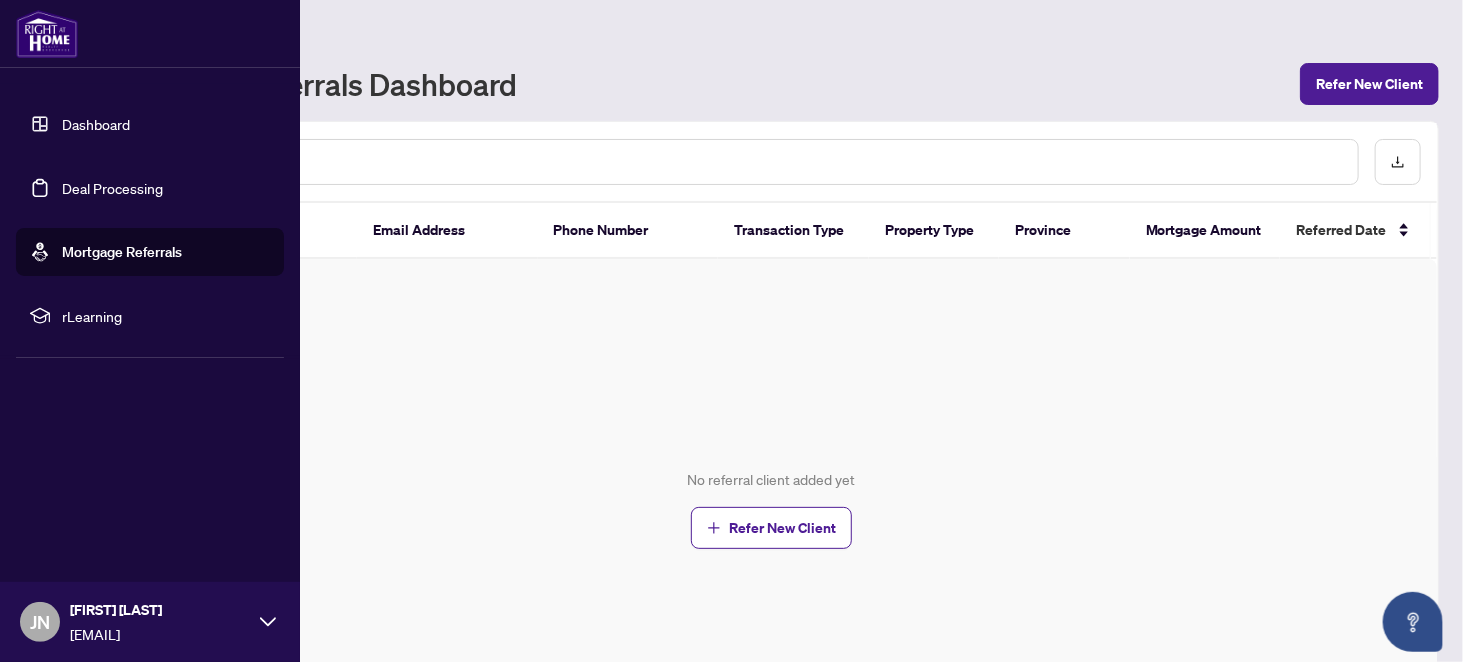 click on "Dashboard" at bounding box center [96, 124] 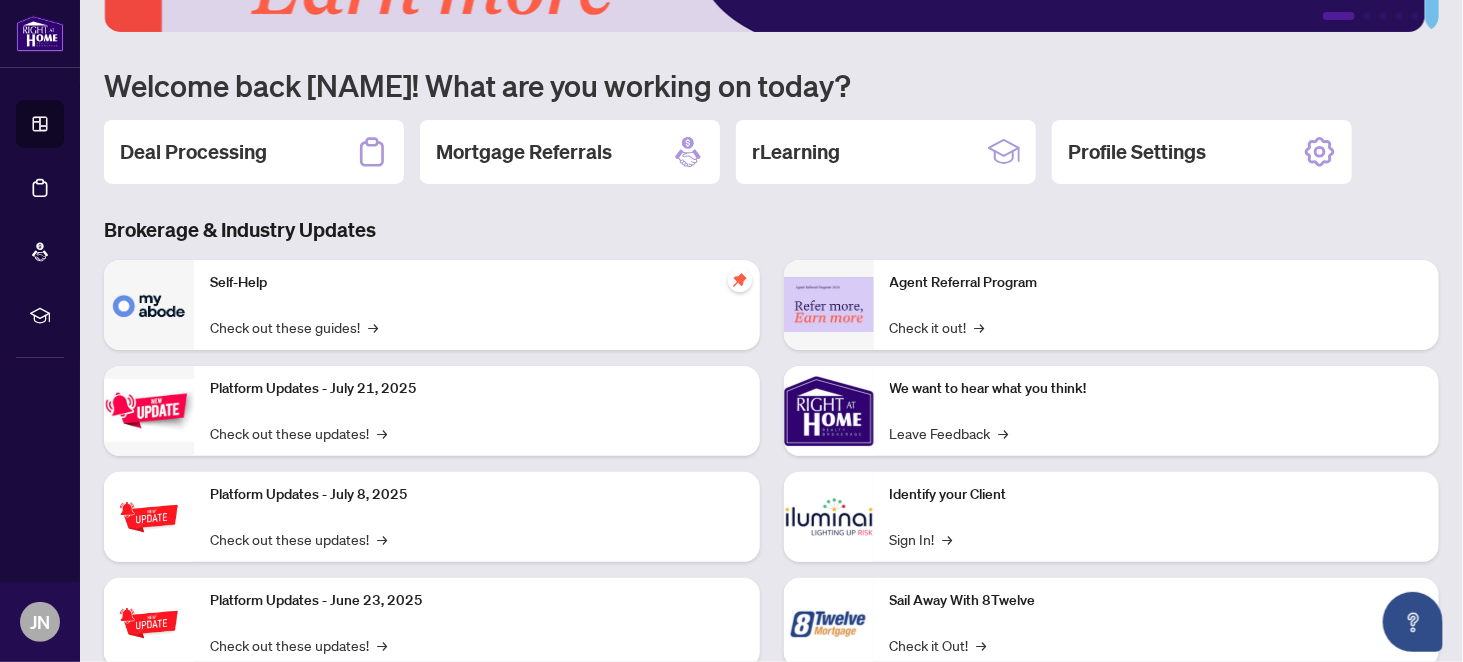 scroll, scrollTop: 193, scrollLeft: 0, axis: vertical 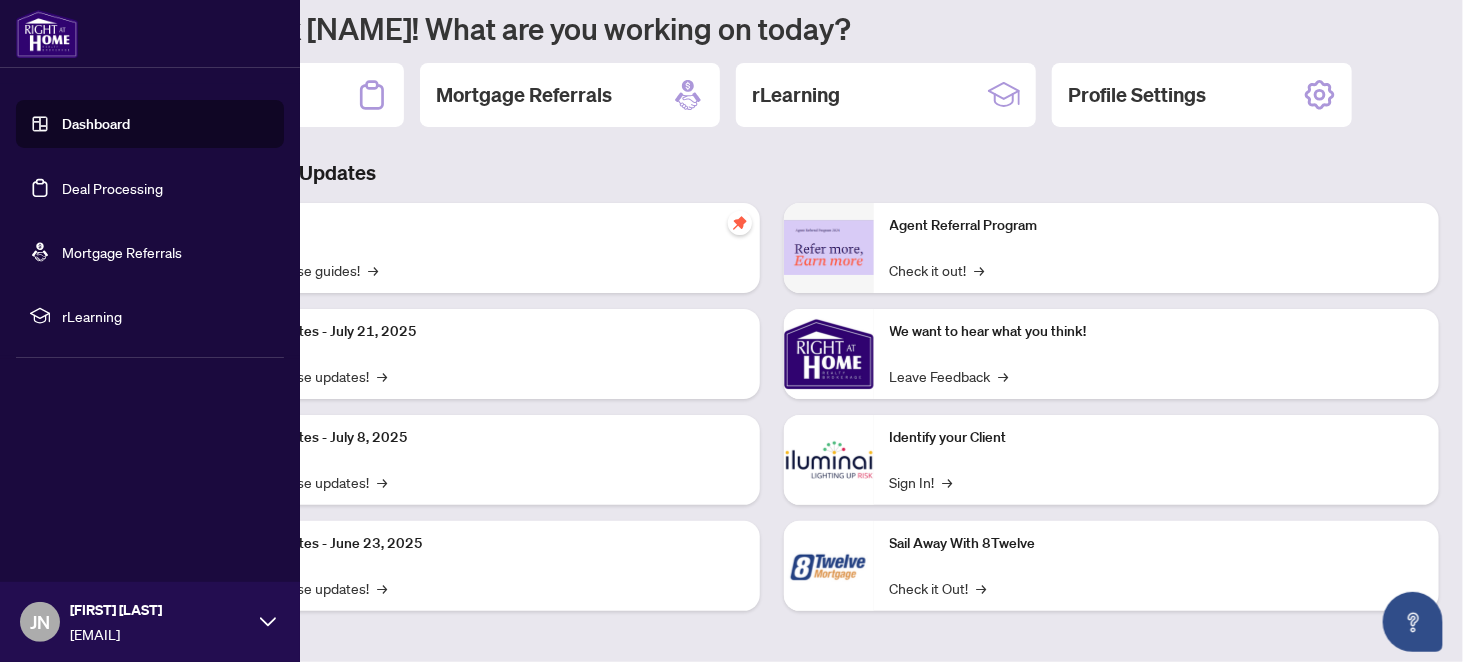 click 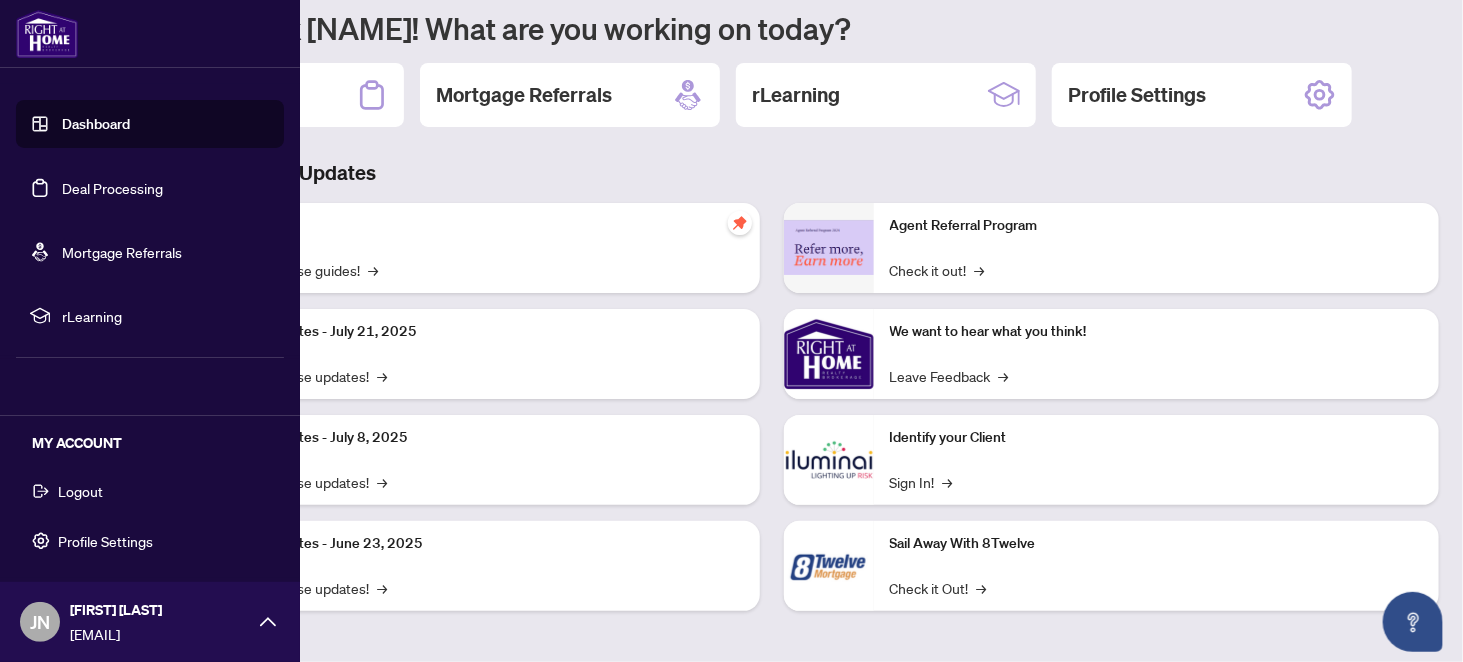 click on "Logout" at bounding box center (80, 491) 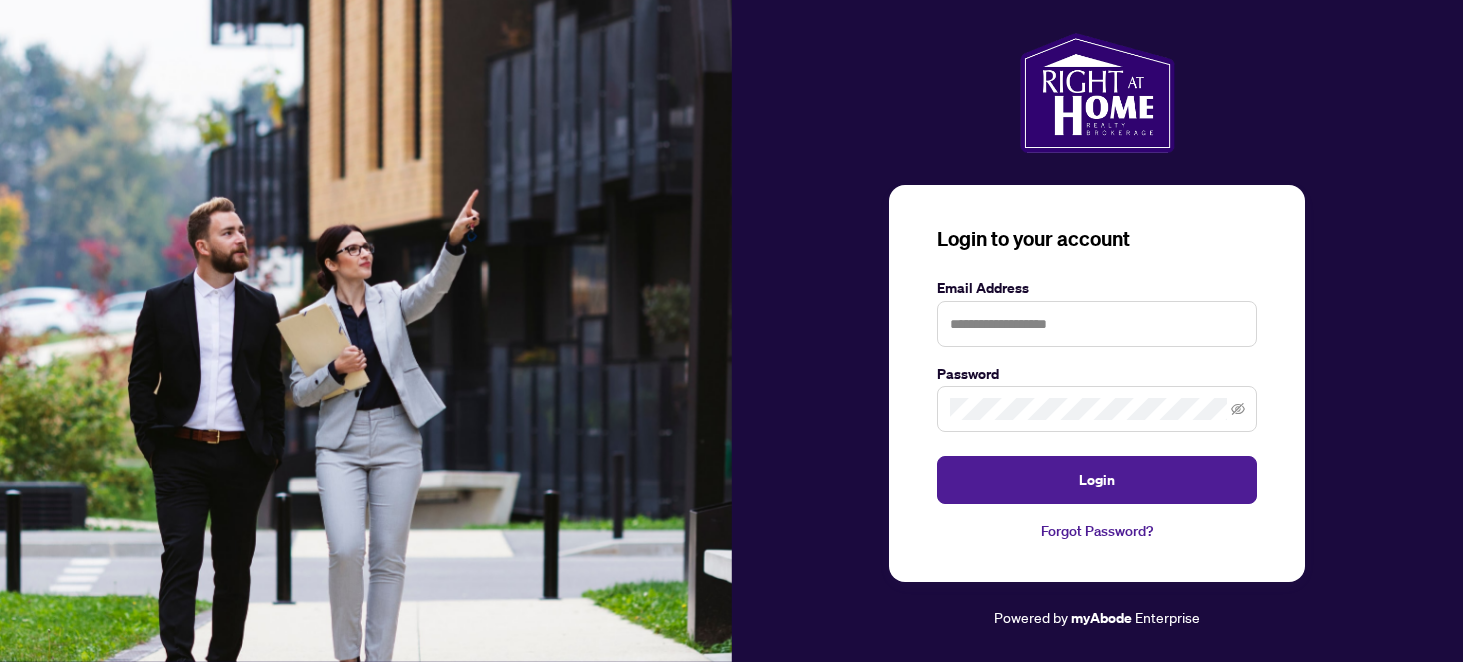 scroll, scrollTop: 0, scrollLeft: 0, axis: both 